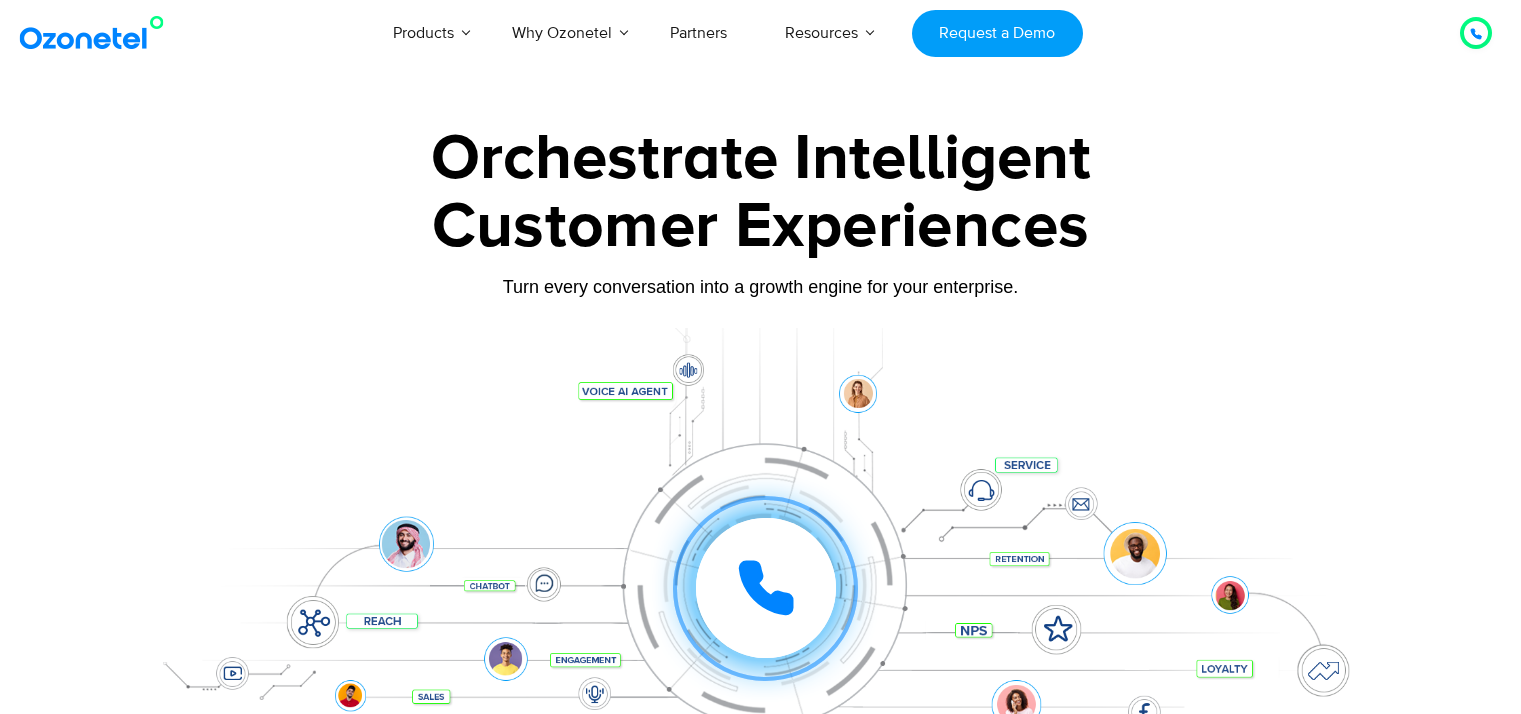 scroll, scrollTop: 0, scrollLeft: 0, axis: both 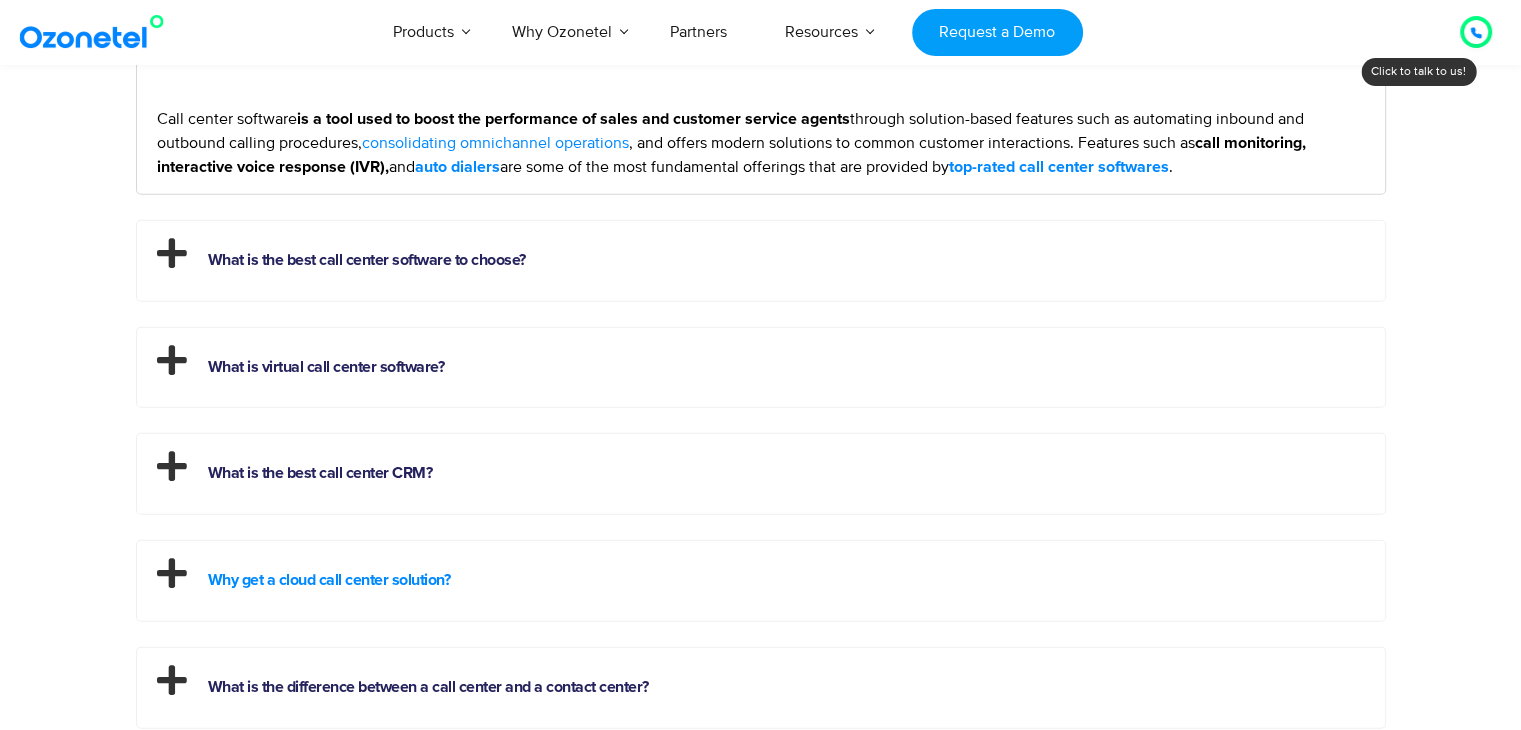 click on "Why get a cloud call center solution?" at bounding box center (329, 580) 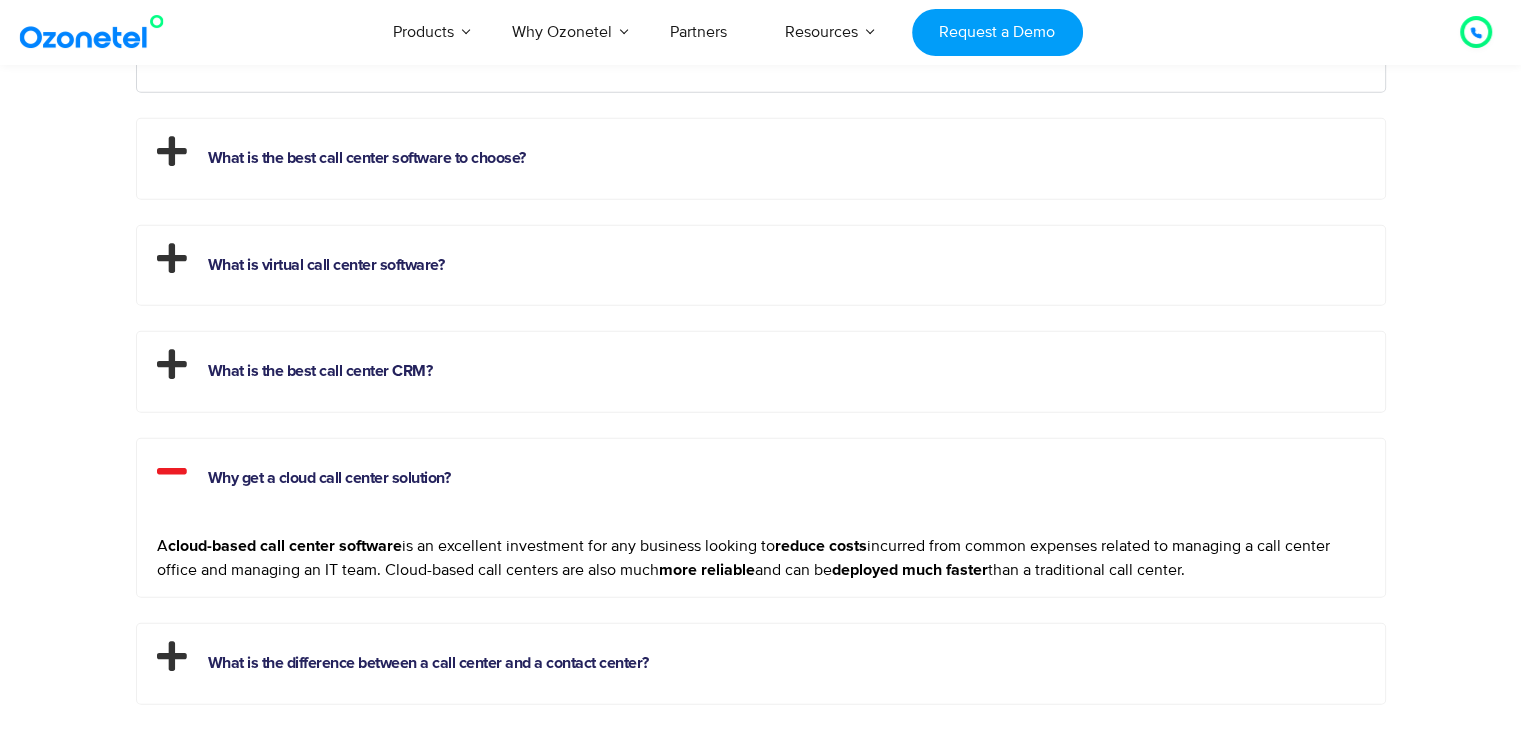 click on "Frequently Asked Questions
What is call center software?
Call center software  is a tool used to boost the performance of sales and customer service agents  through solution-based features such as automating inbound and outbound calling procedures,  consolidating omnichannel operations , and offers modern solutions to common customer interactions. Features such as  call monitoring, interactive voice response (IVR),  and  auto dialers  are some of the most fundamental offerings that are provided by  top-rated call center softwares .
What is the best call center software to choose?
If you are wondering about  how to choose the right call center software  there are a few things to keep in mind. The  best call center software modern IVR ," at bounding box center [761, 313] 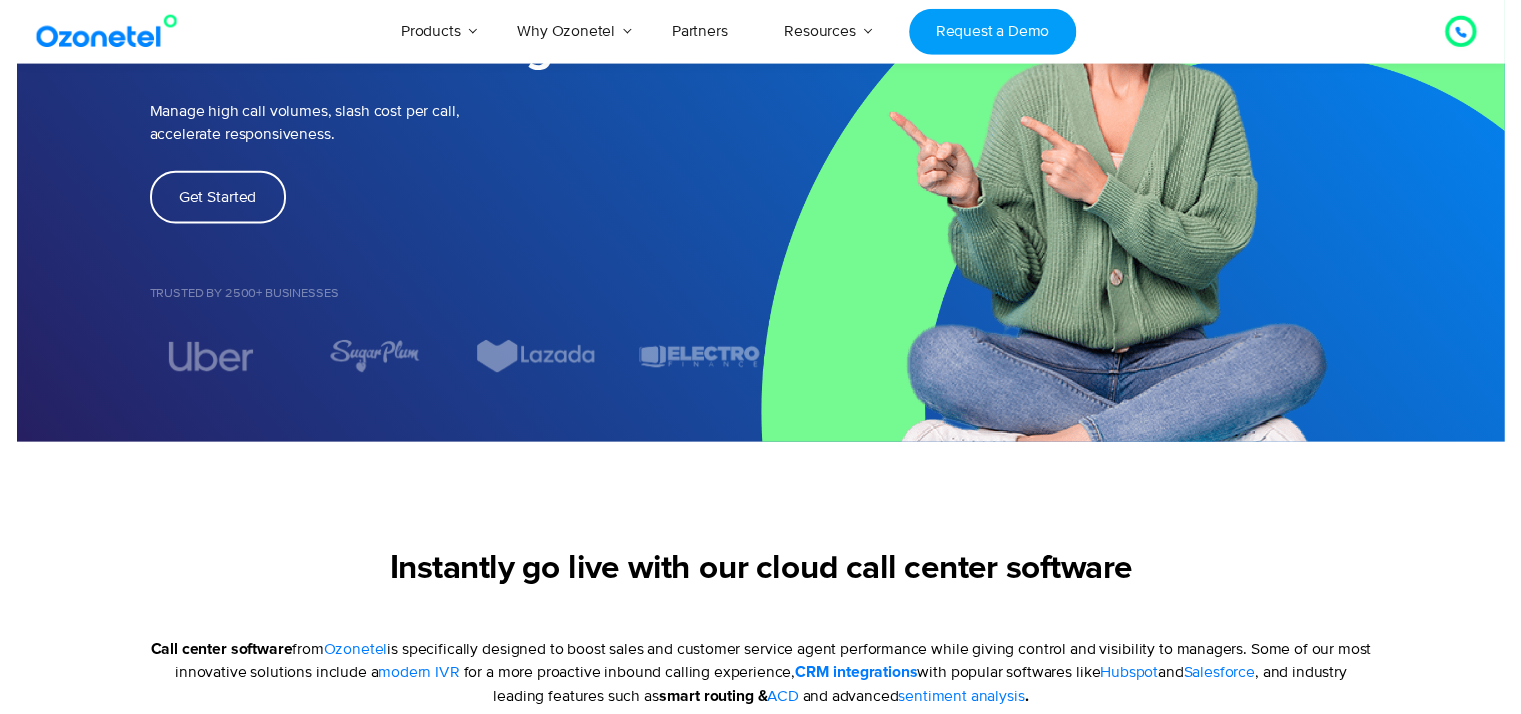 scroll, scrollTop: 0, scrollLeft: 0, axis: both 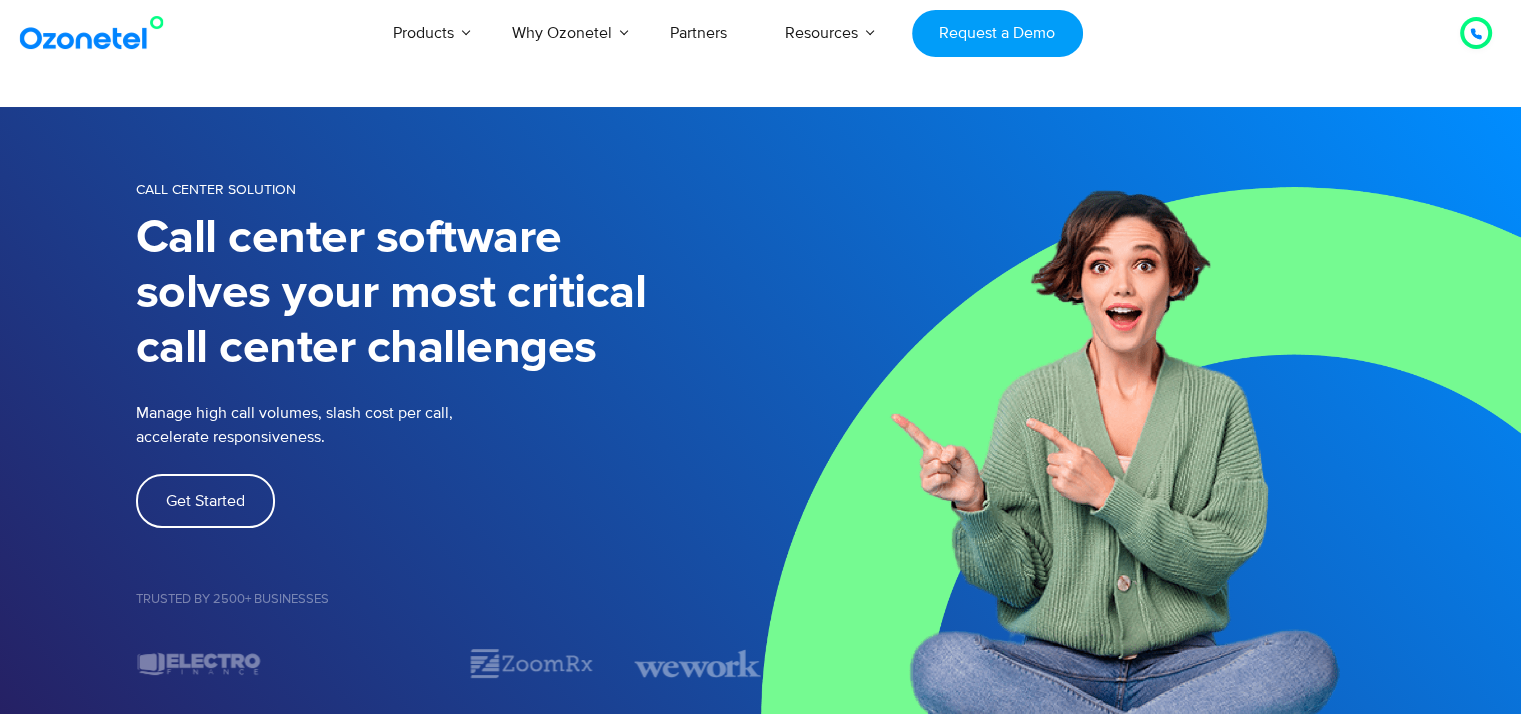 drag, startPoint x: 1535, startPoint y: 9, endPoint x: 1157, endPoint y: 438, distance: 571.77356 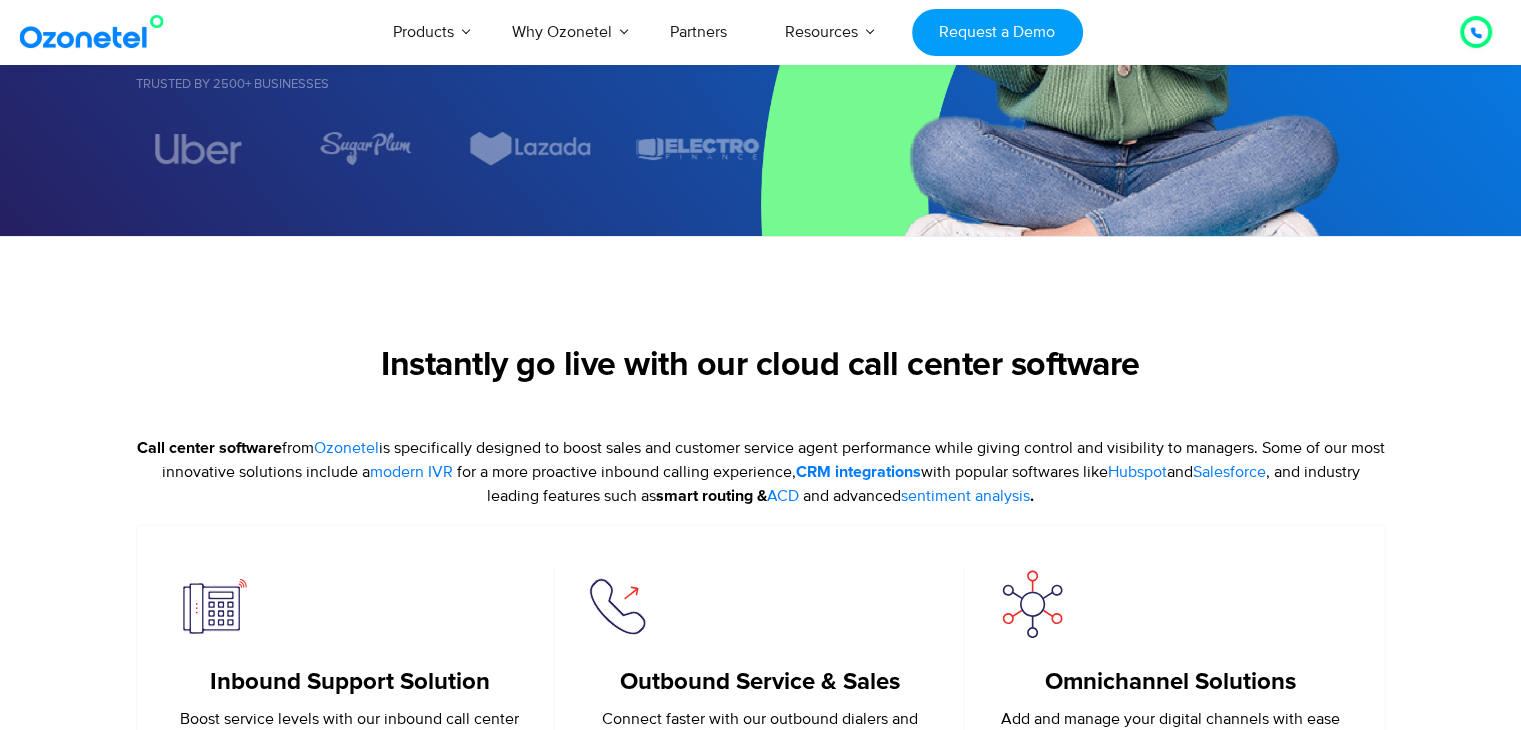 scroll, scrollTop: 6219, scrollLeft: 0, axis: vertical 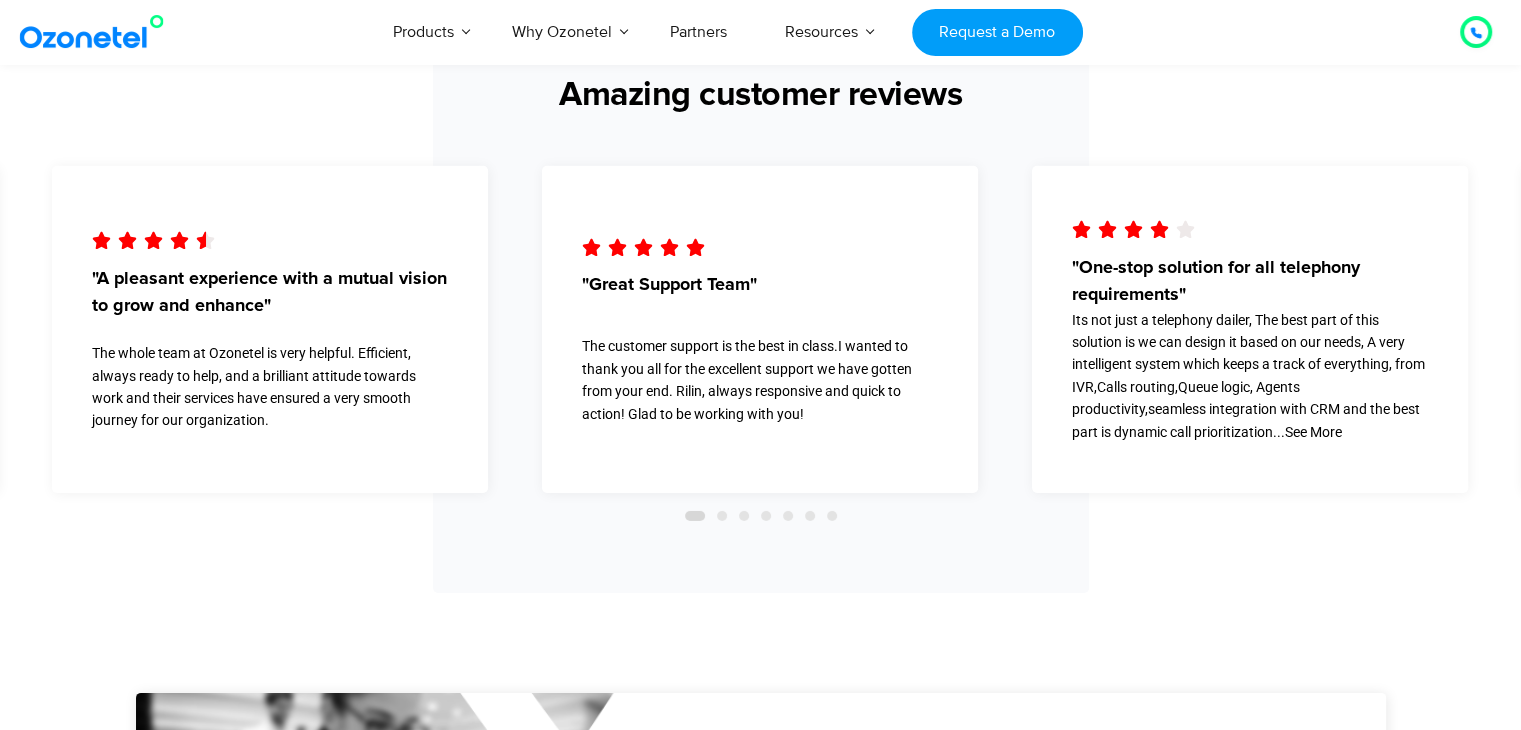 click at bounding box center (722, 516) 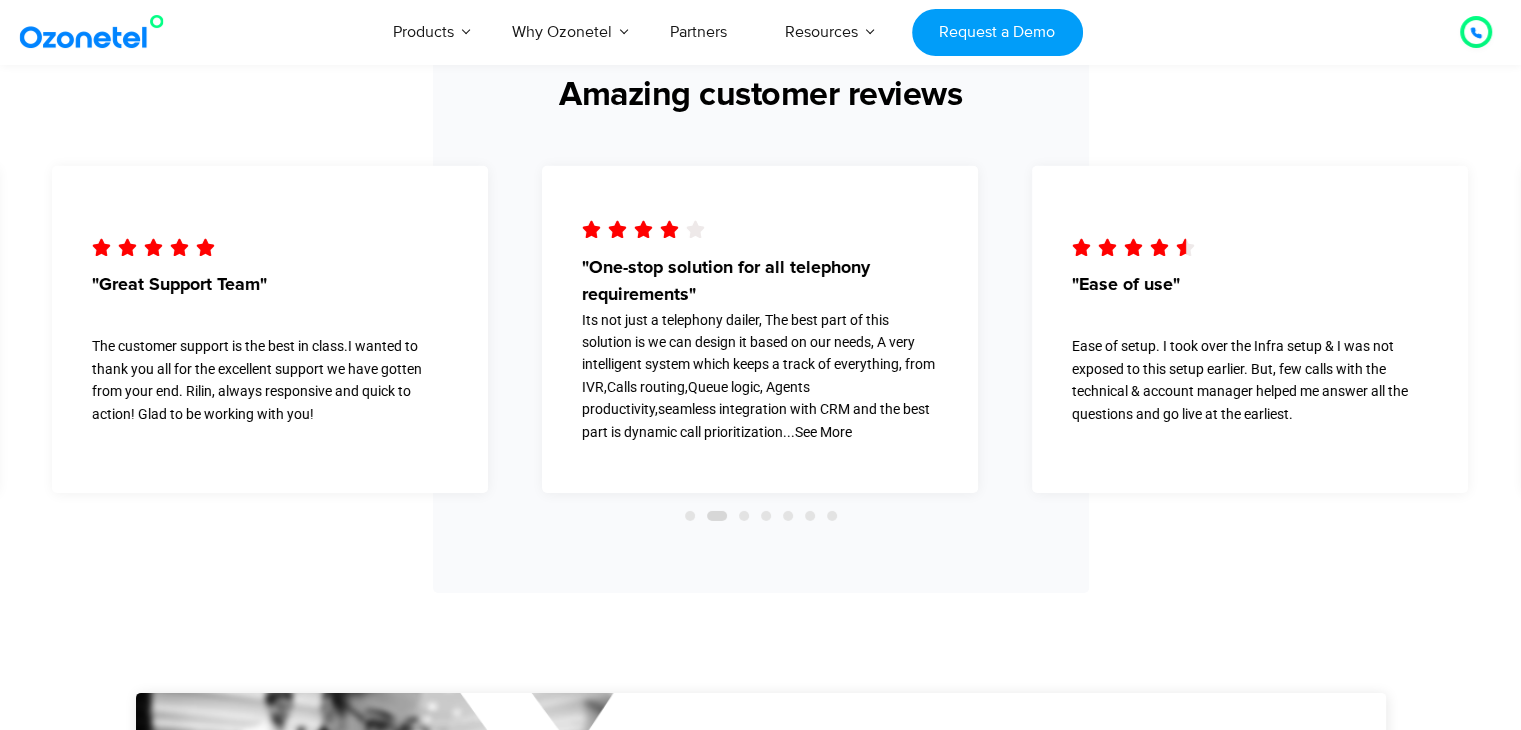click at bounding box center (760, 516) 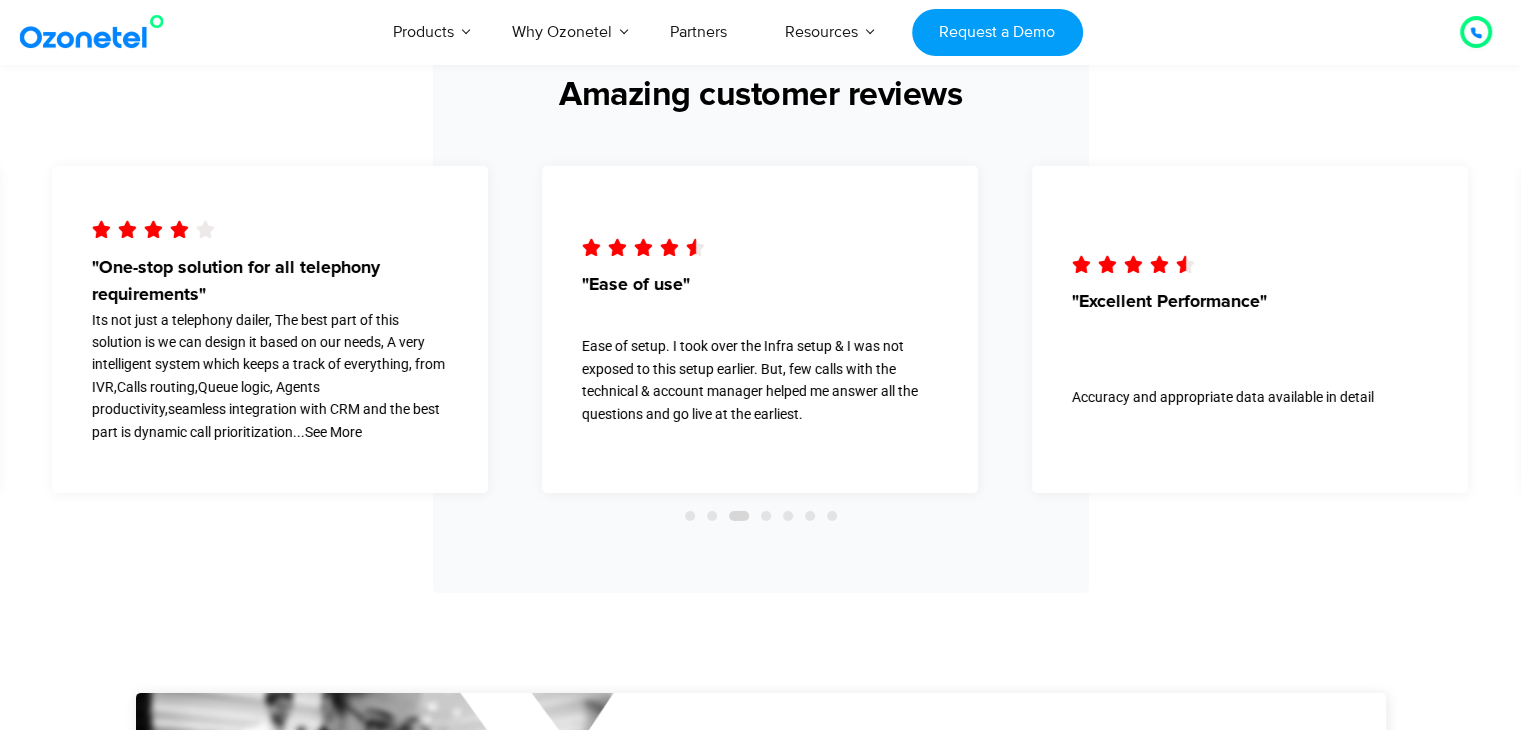 click at bounding box center (766, 516) 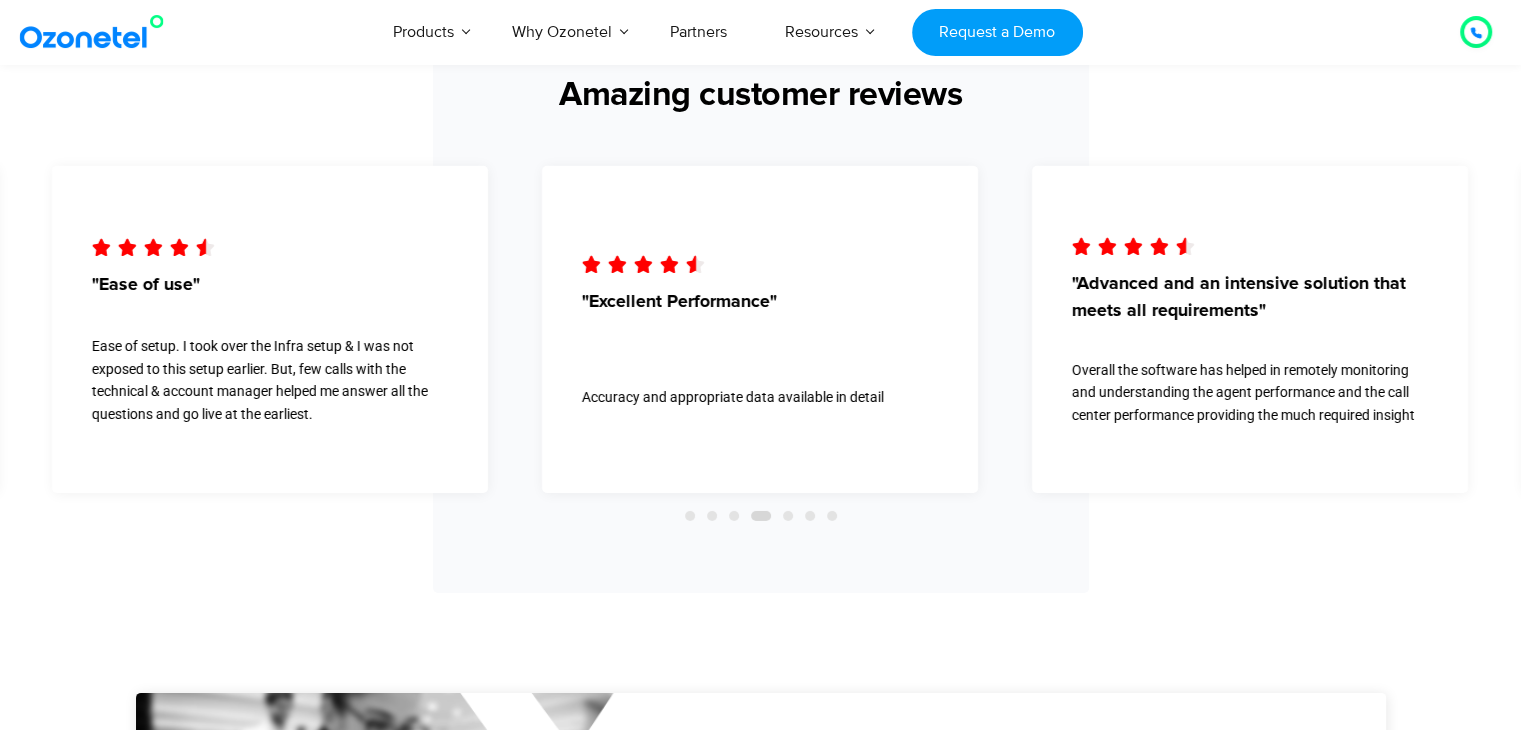 click at bounding box center (788, 516) 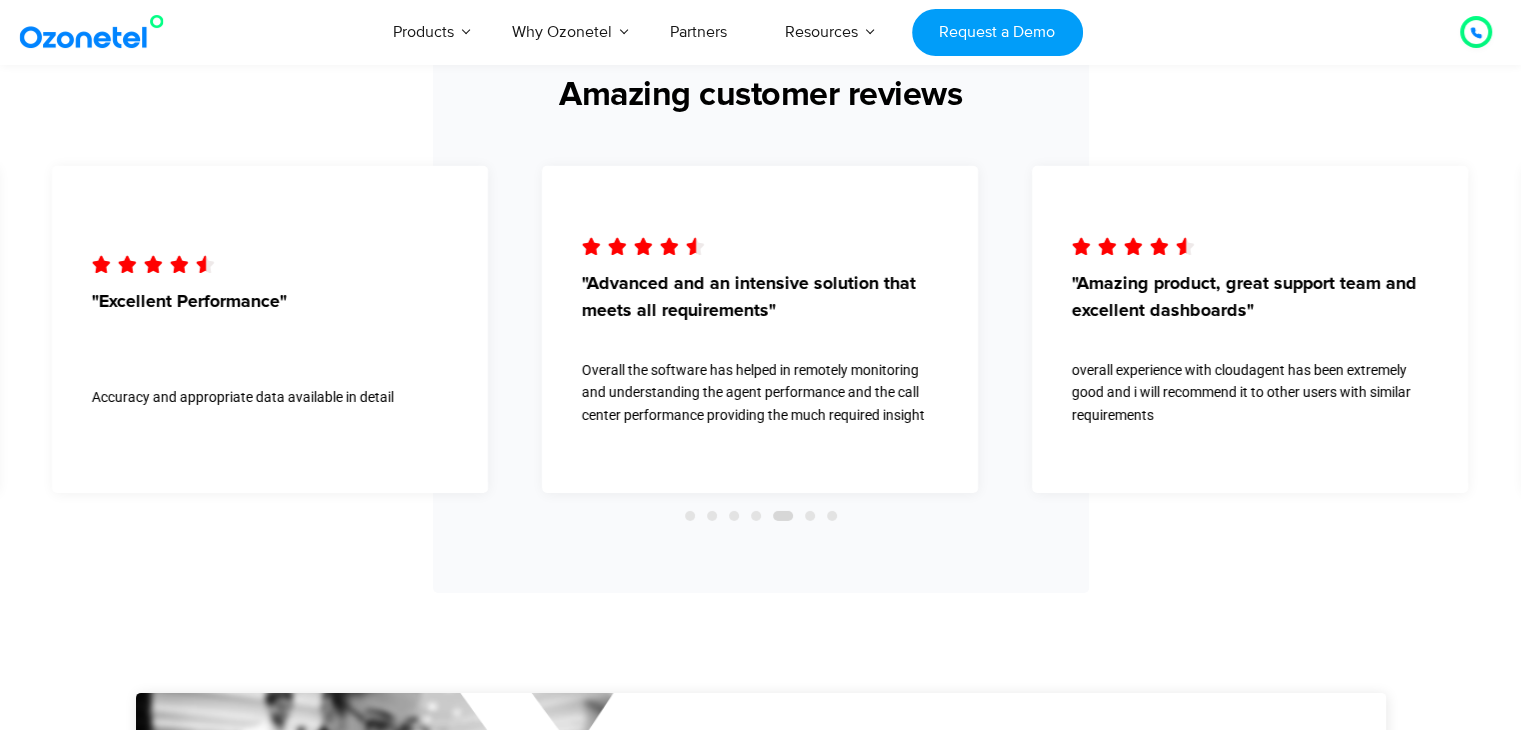 click on "Amazing customer reviews" at bounding box center [760, 121] 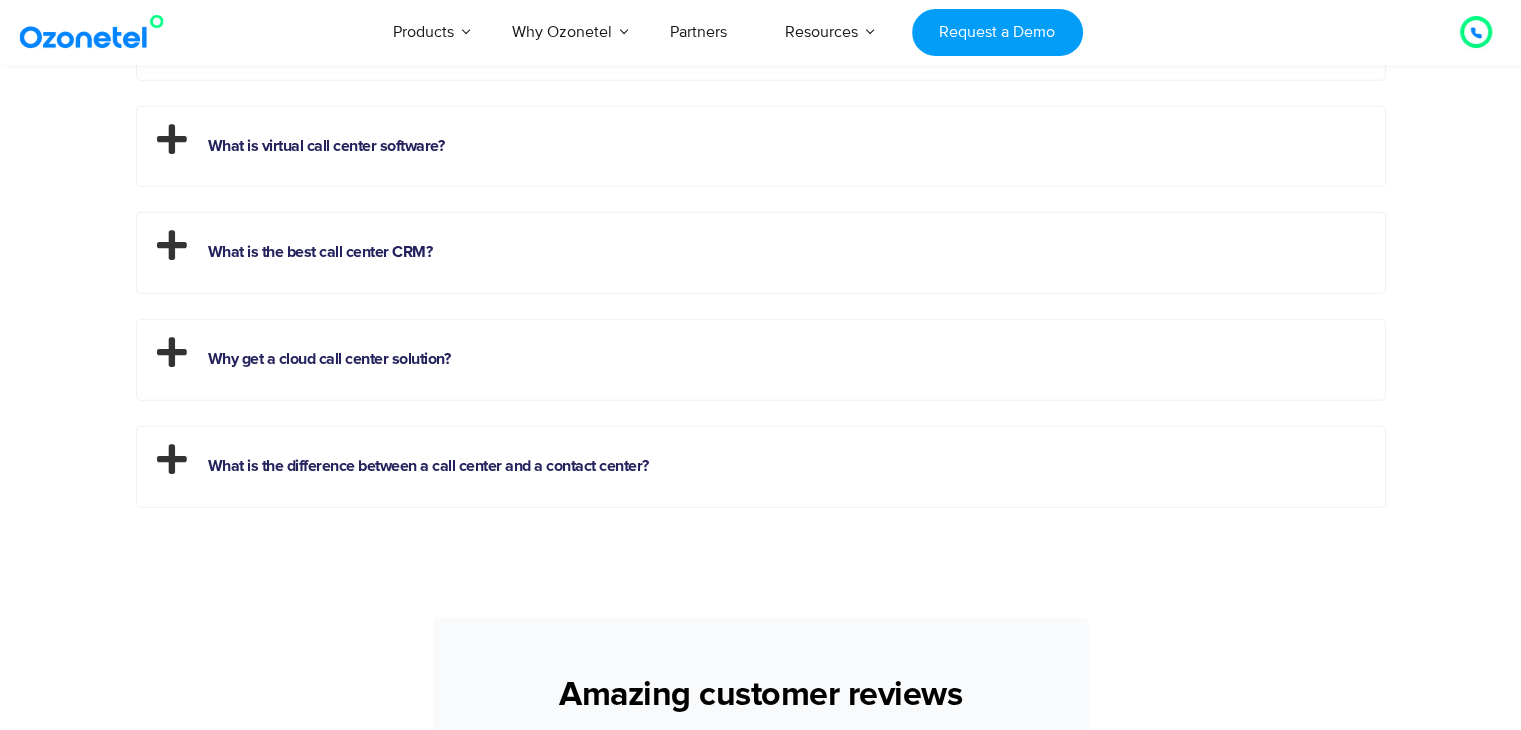 scroll, scrollTop: 5019, scrollLeft: 0, axis: vertical 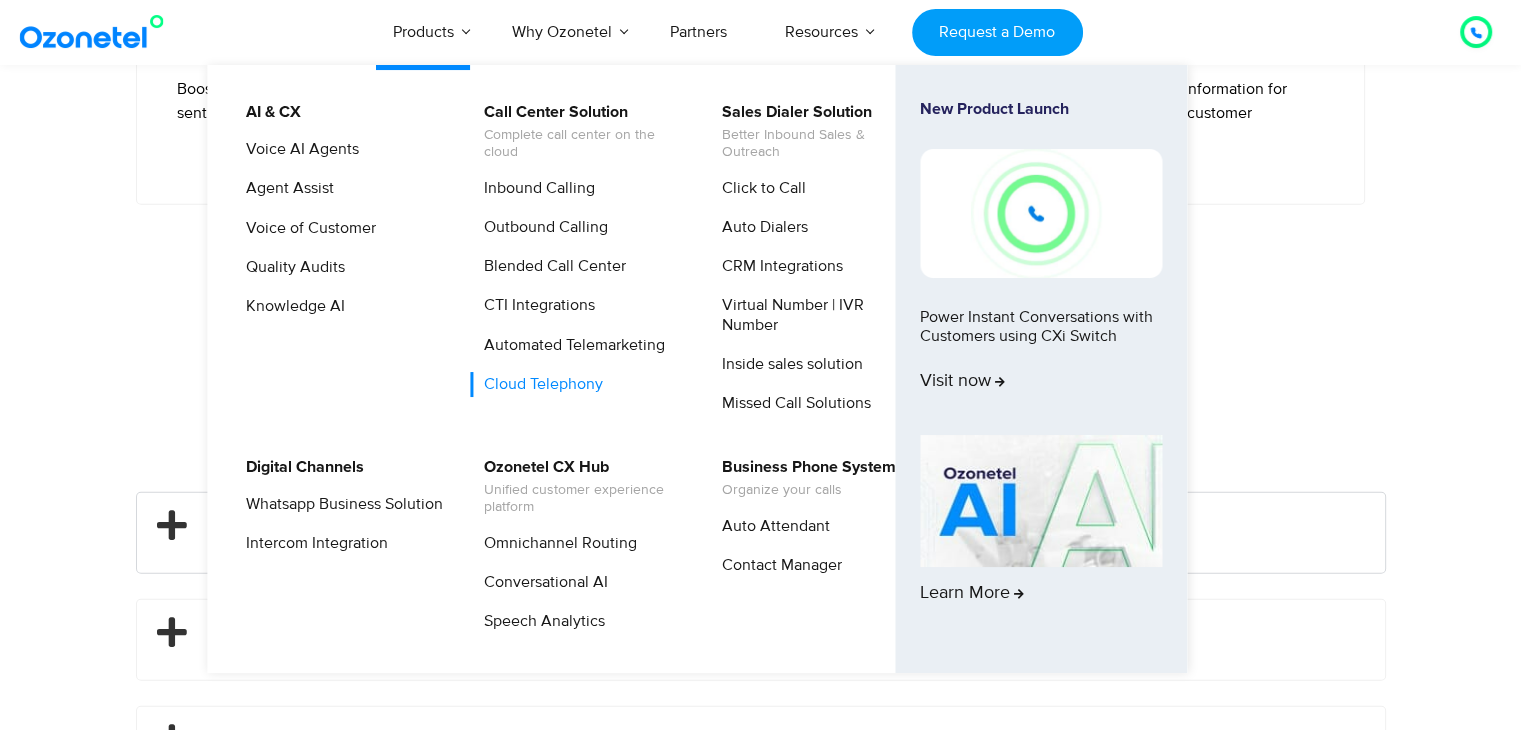click on "Cloud Telephony" at bounding box center [538, 384] 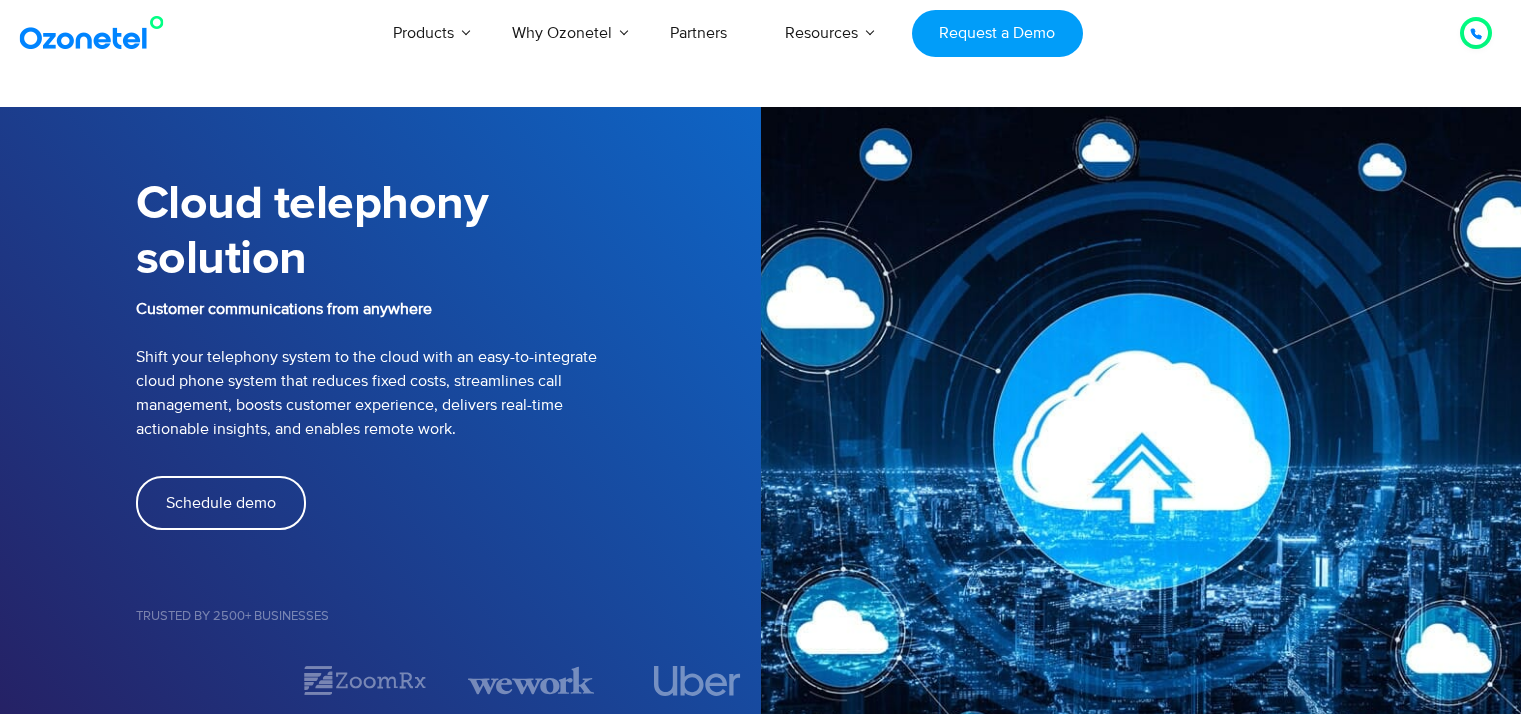 scroll, scrollTop: 0, scrollLeft: 0, axis: both 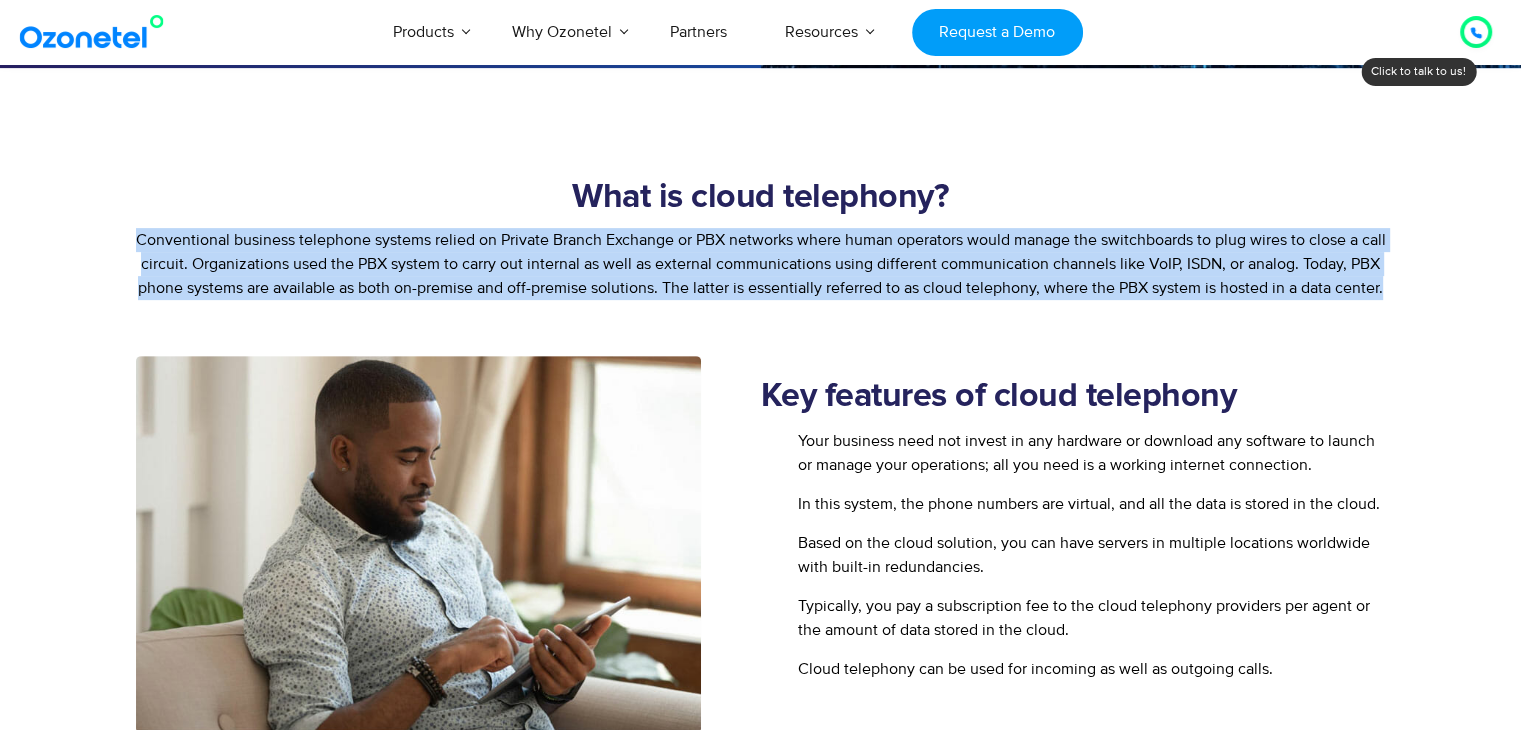 drag, startPoint x: 125, startPoint y: 243, endPoint x: 844, endPoint y: 312, distance: 722.3033 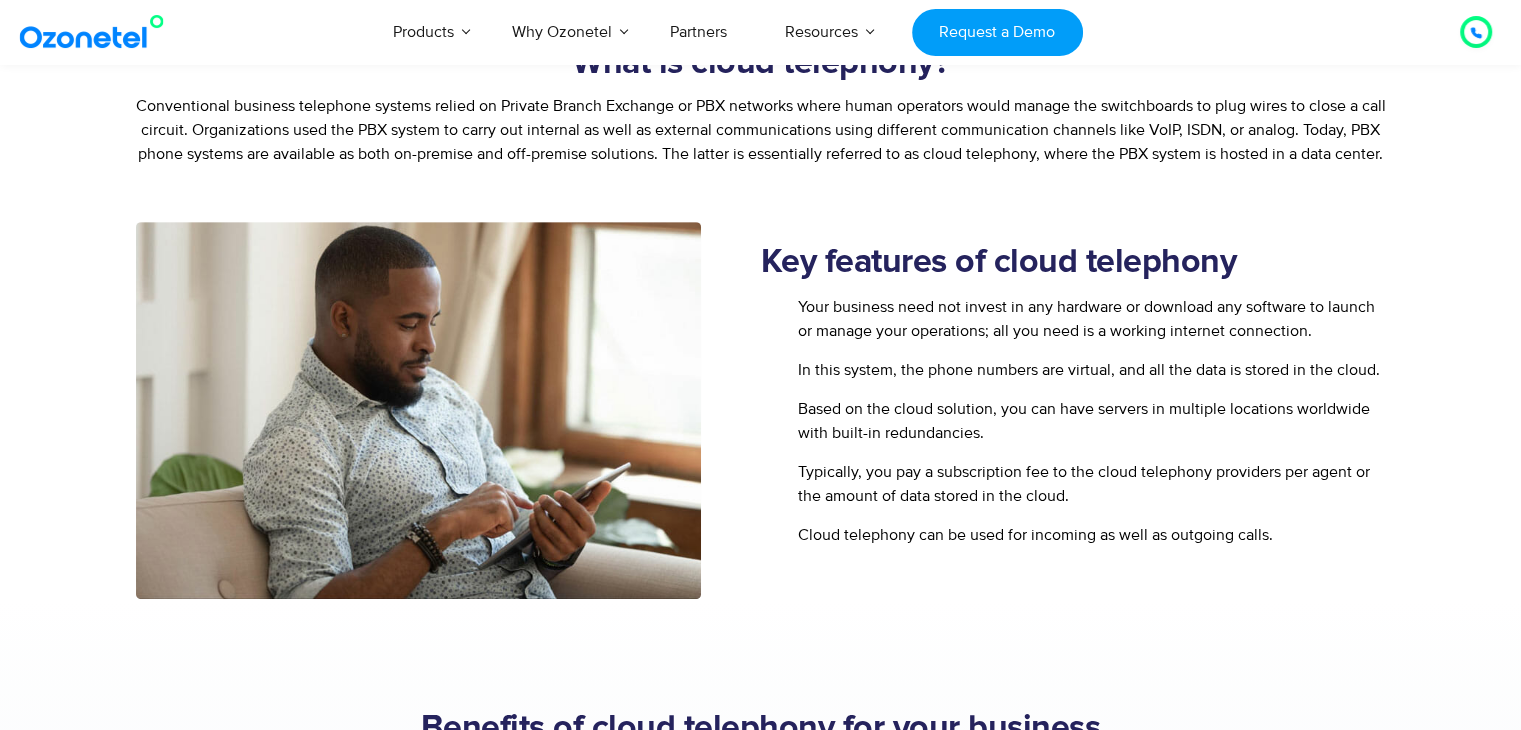 scroll, scrollTop: 900, scrollLeft: 0, axis: vertical 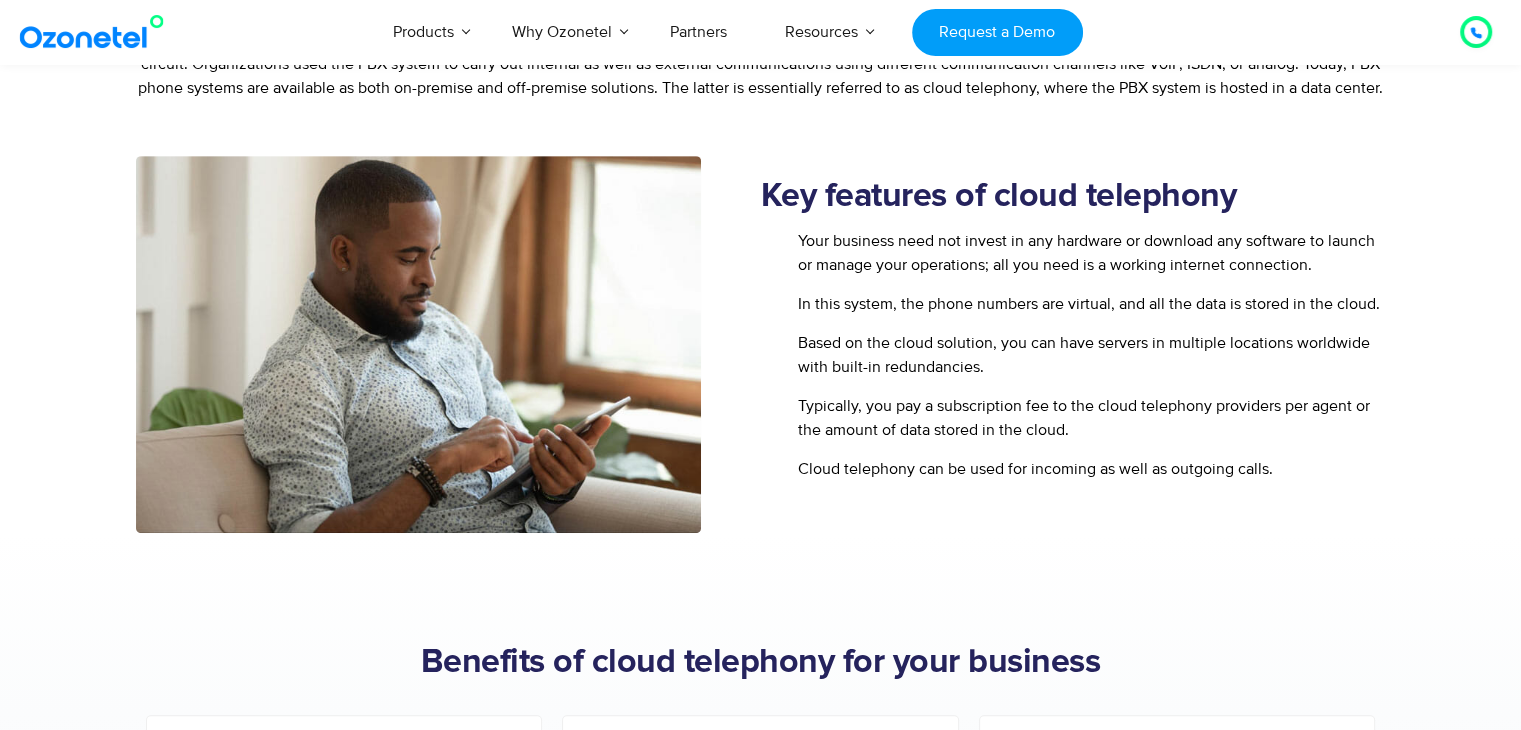 click on "Your business need not invest in any hardware or download any software to launch or manage your operations; all you need is a working internet connection." at bounding box center (1089, 253) 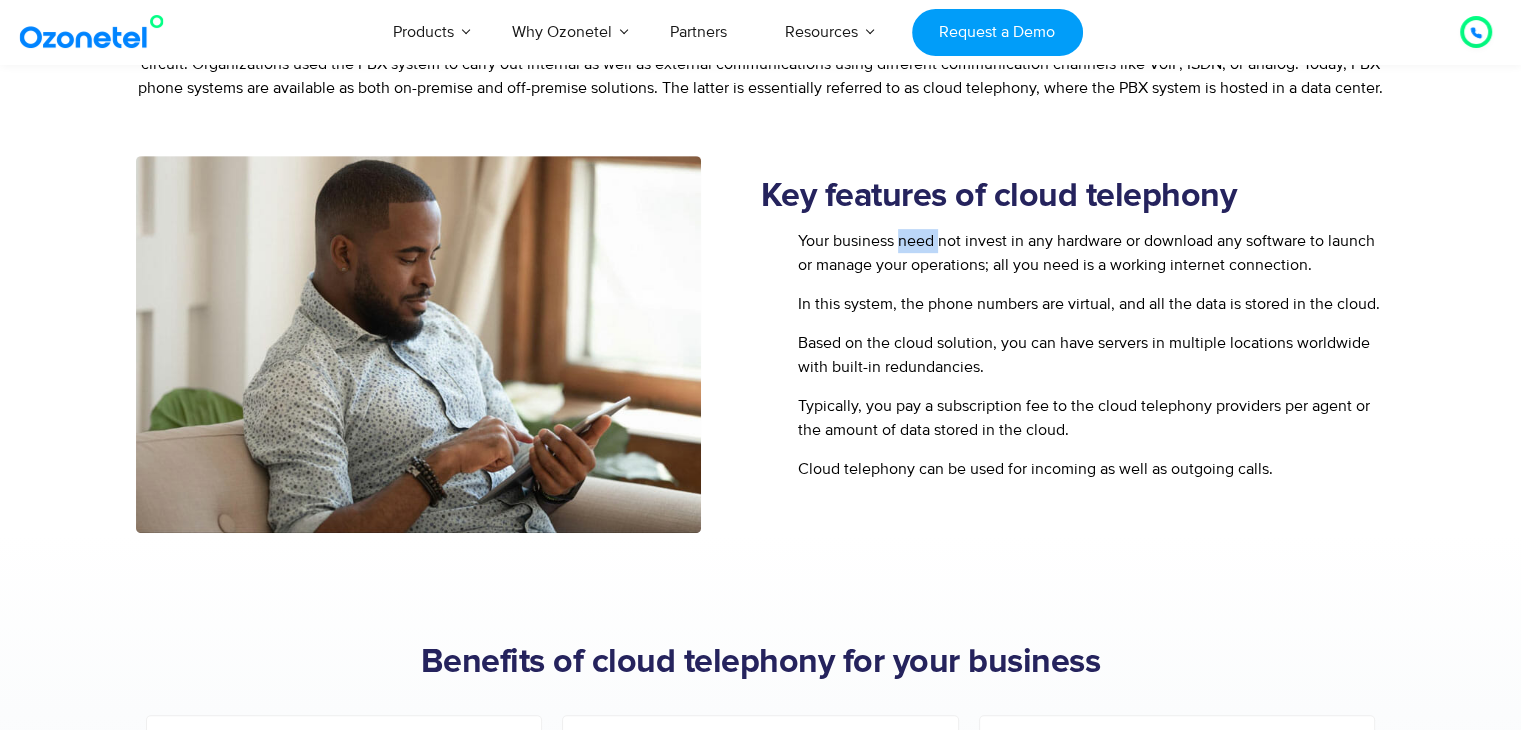click on "Your business need not invest in any hardware or download any software to launch or manage your operations; all you need is a working internet connection." at bounding box center (1089, 253) 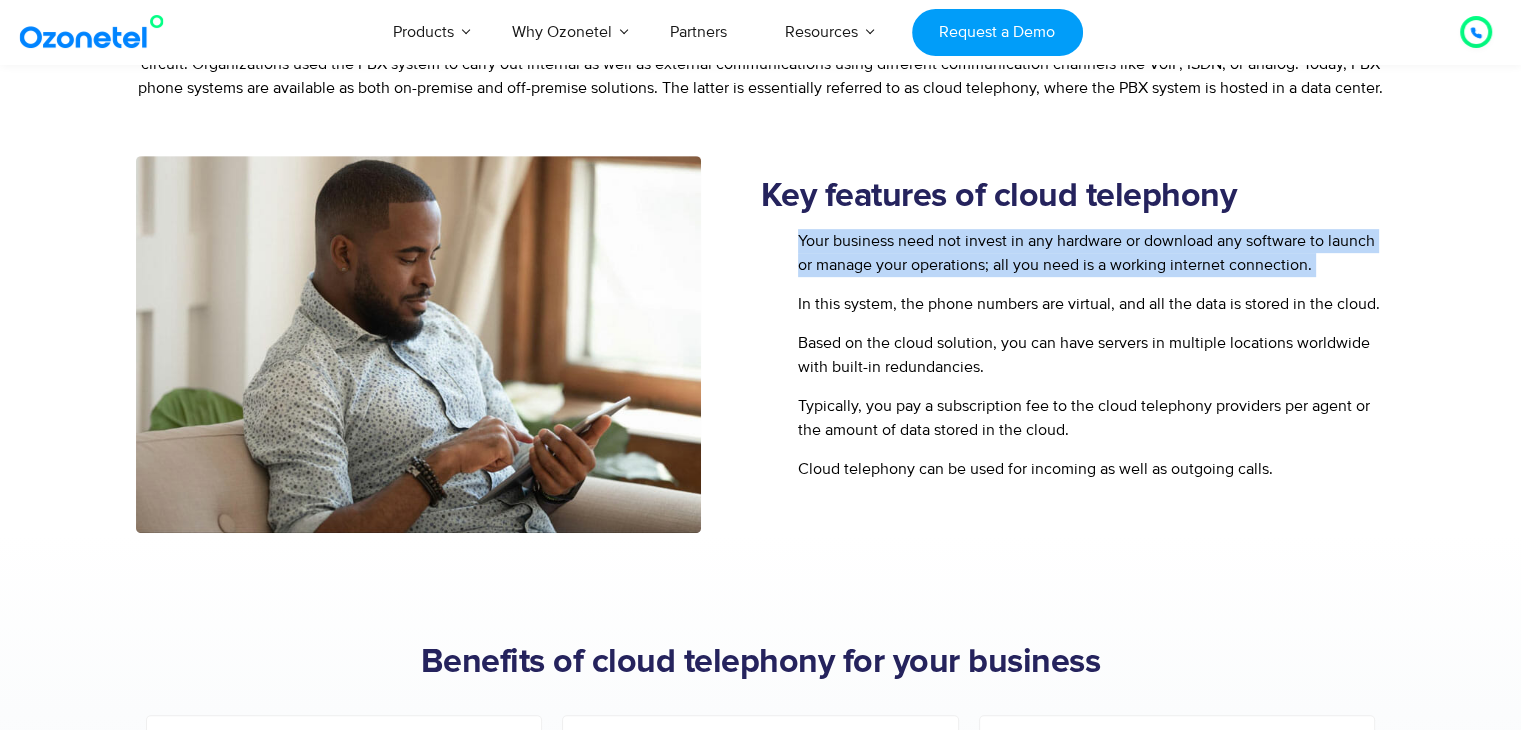 click on "Your business need not invest in any hardware or download any software to launch or manage your operations; all you need is a working internet connection." at bounding box center [1089, 253] 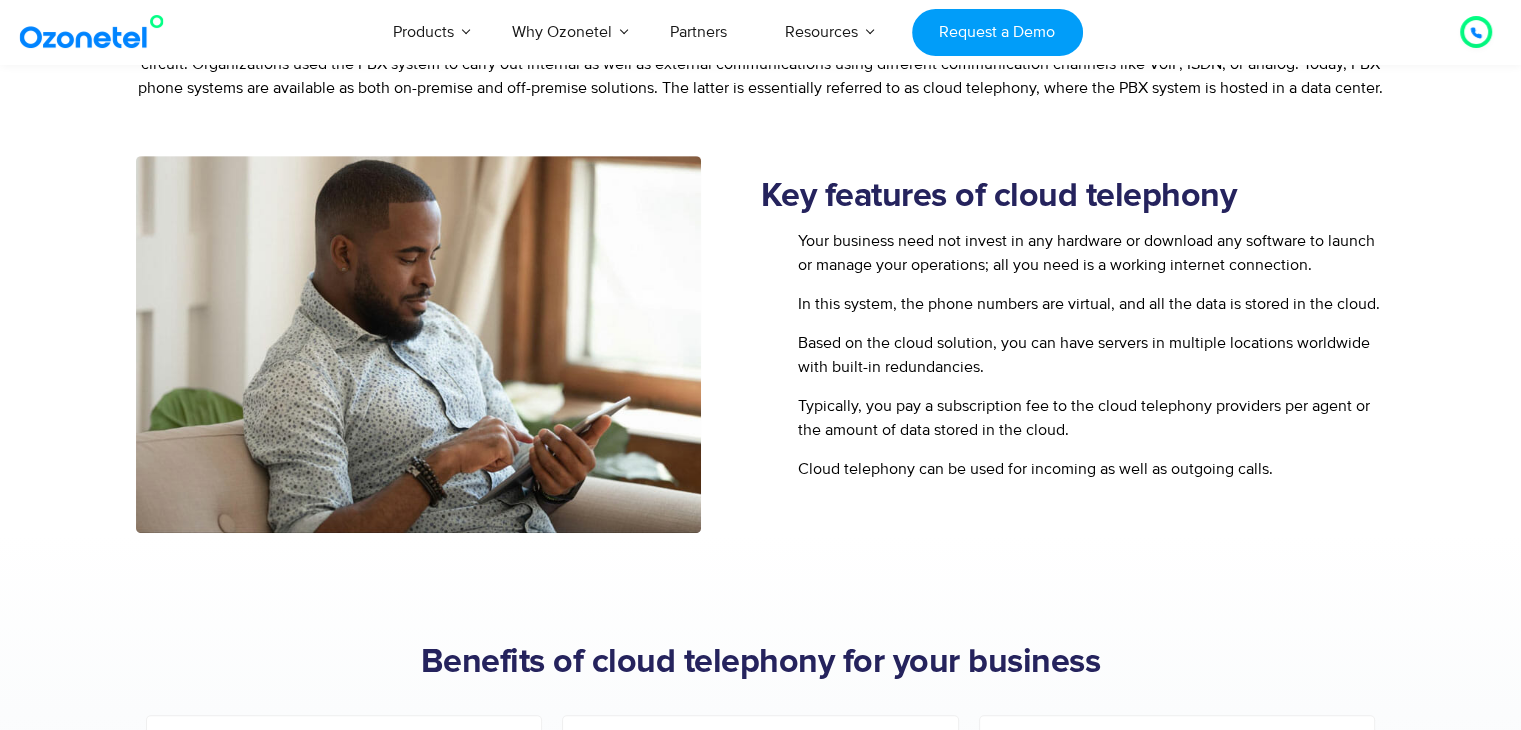click on "Your business need not invest in any hardware or download any software to launch or manage your operations; all you need is a working internet connection.
In this system, the phone numbers are virtual, and all the data is stored in the cloud.
Based on the cloud solution, you can have servers in multiple locations worldwide with built-in redundancies.
Typically, you pay a subscription fee to the cloud telephony providers per agent or the amount of data stored in the cloud.
Cloud telephony can be used for incoming as well as outgoing calls." at bounding box center (1073, 355) 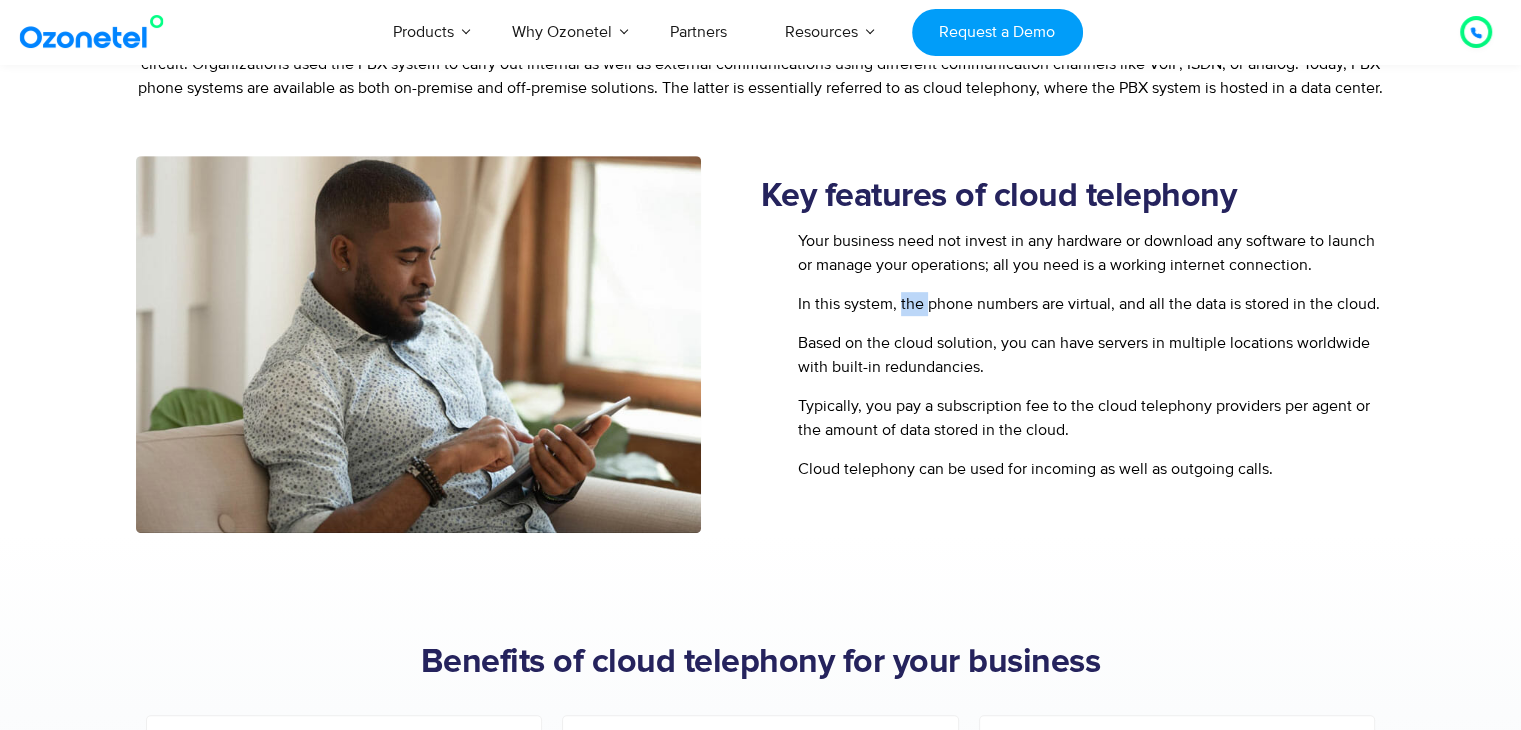 click on "In this system, the phone numbers are virtual, and all the data is stored in the cloud." at bounding box center [1086, 304] 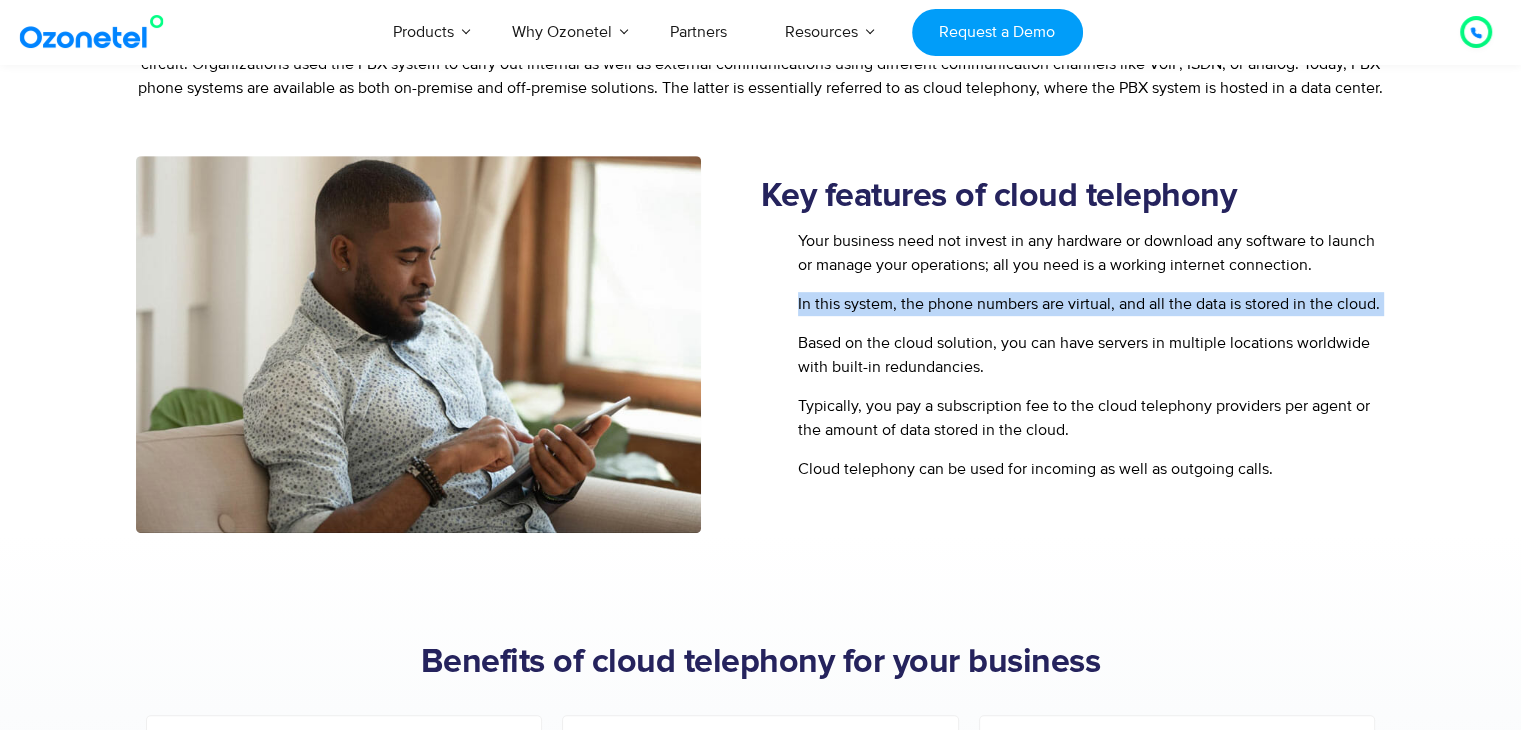 click on "In this system, the phone numbers are virtual, and all the data is stored in the cloud." at bounding box center (1086, 304) 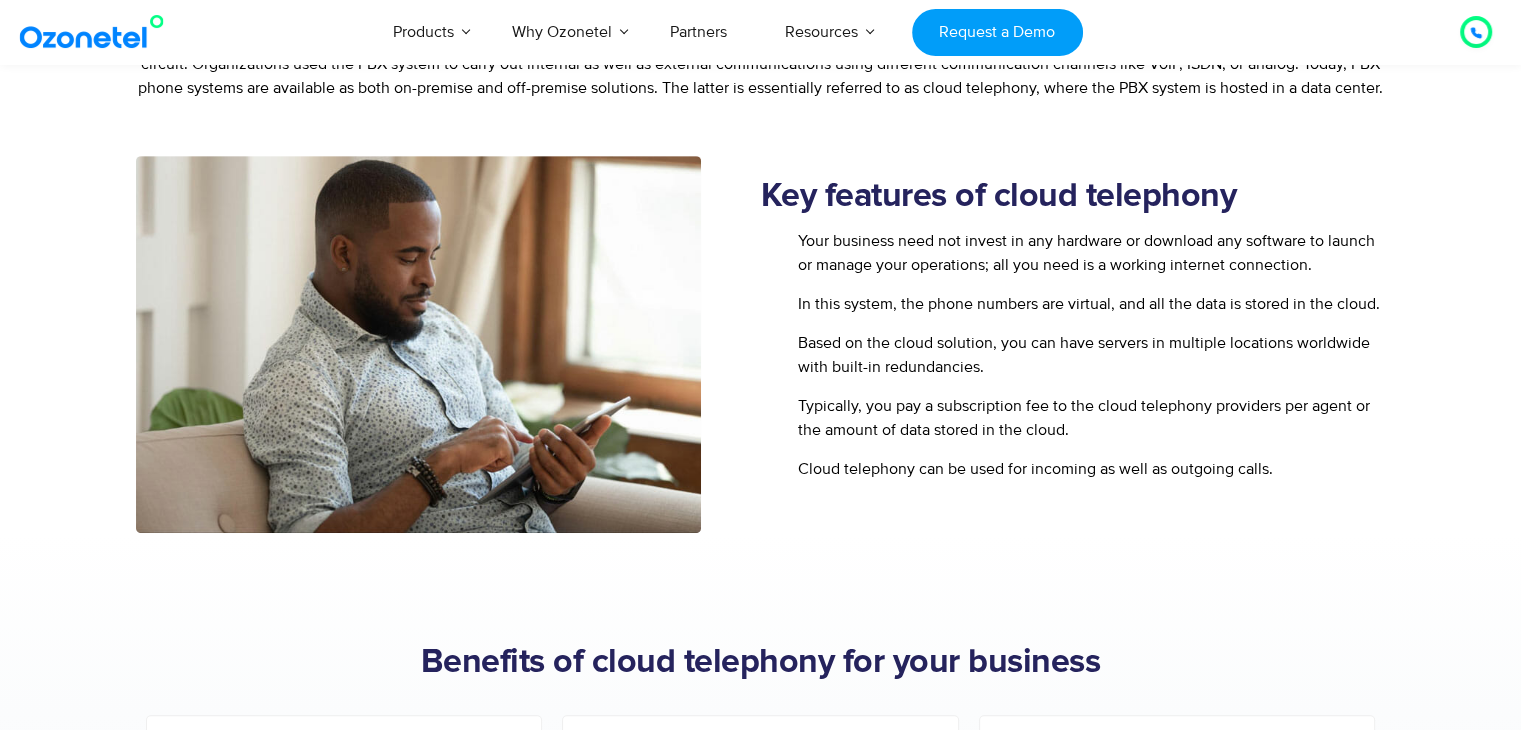 click on "Based on the cloud solution, you can have servers in multiple locations worldwide with built-in redundancies." at bounding box center (1089, 355) 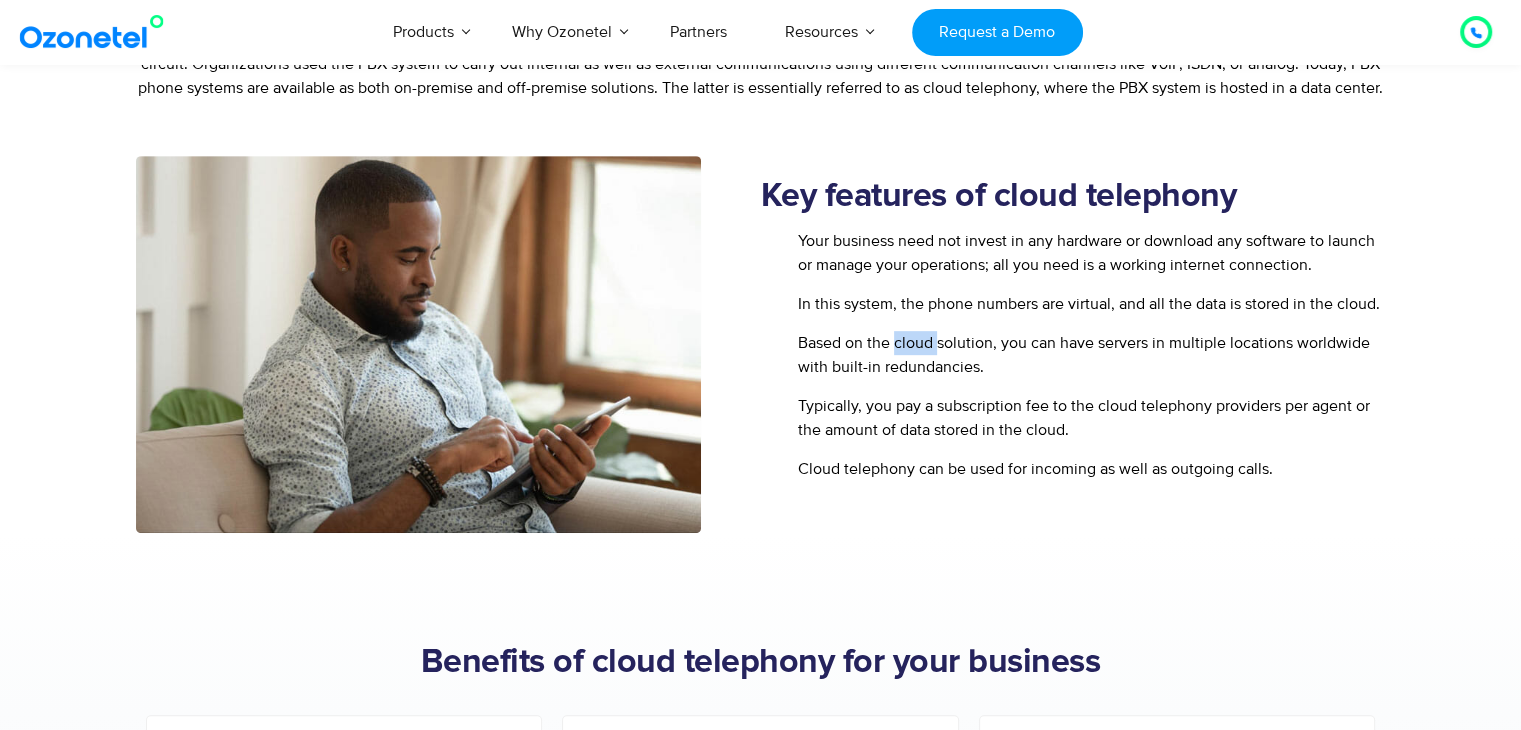 click on "Based on the cloud solution, you can have servers in multiple locations worldwide with built-in redundancies." at bounding box center (1089, 355) 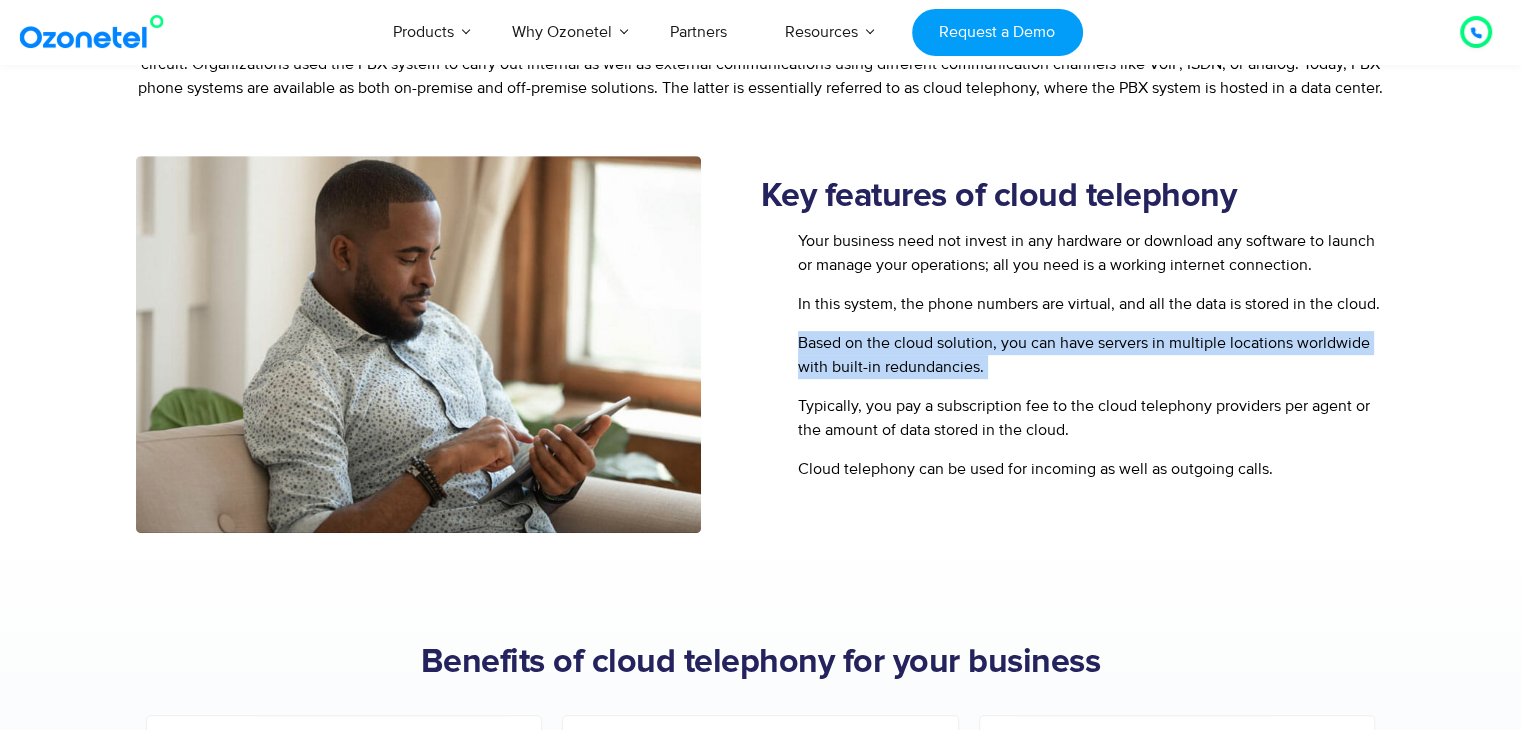 click on "Based on the cloud solution, you can have servers in multiple locations worldwide with built-in redundancies." at bounding box center [1089, 355] 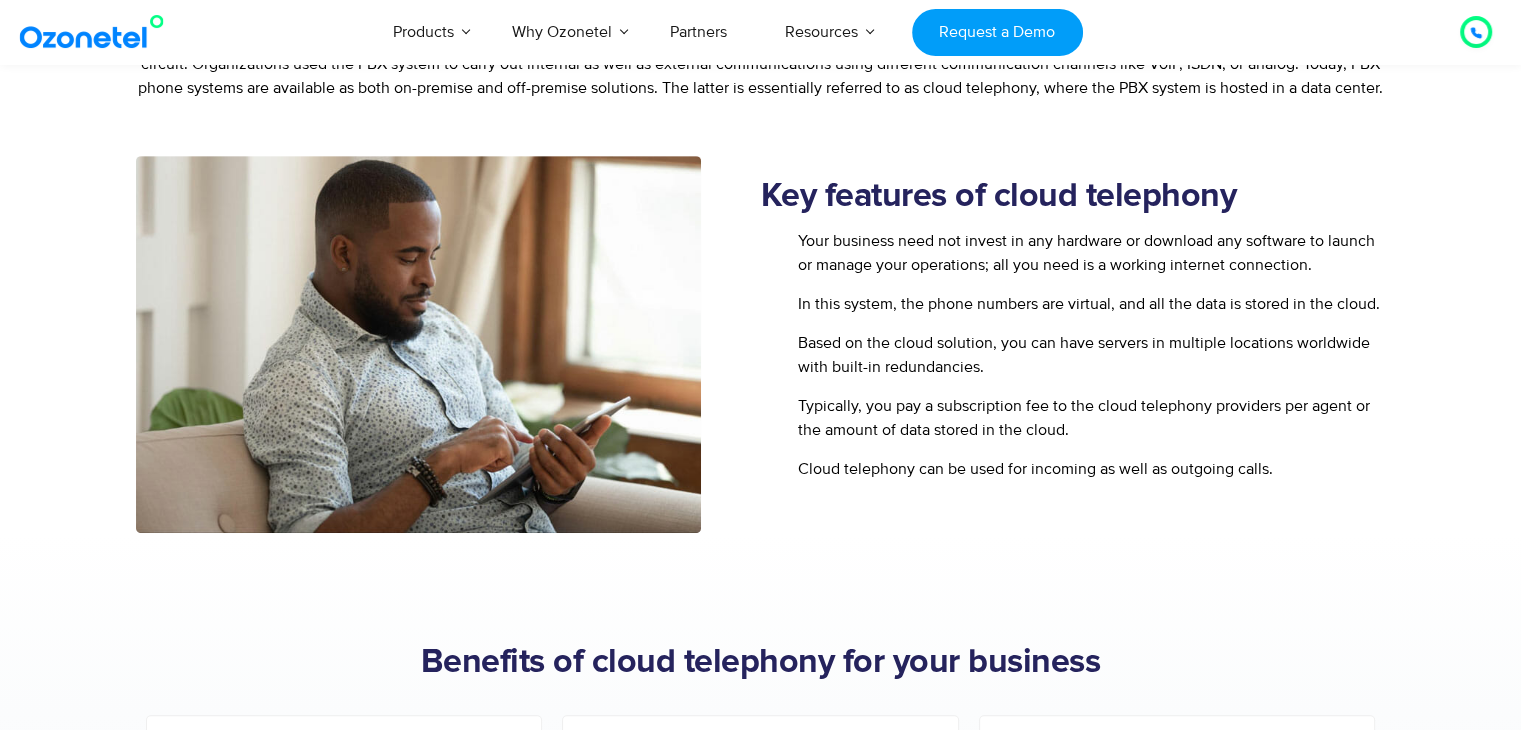 click on "Typically, you pay a subscription fee to the cloud telephony providers per agent or the amount of data stored in the cloud." at bounding box center [1089, 418] 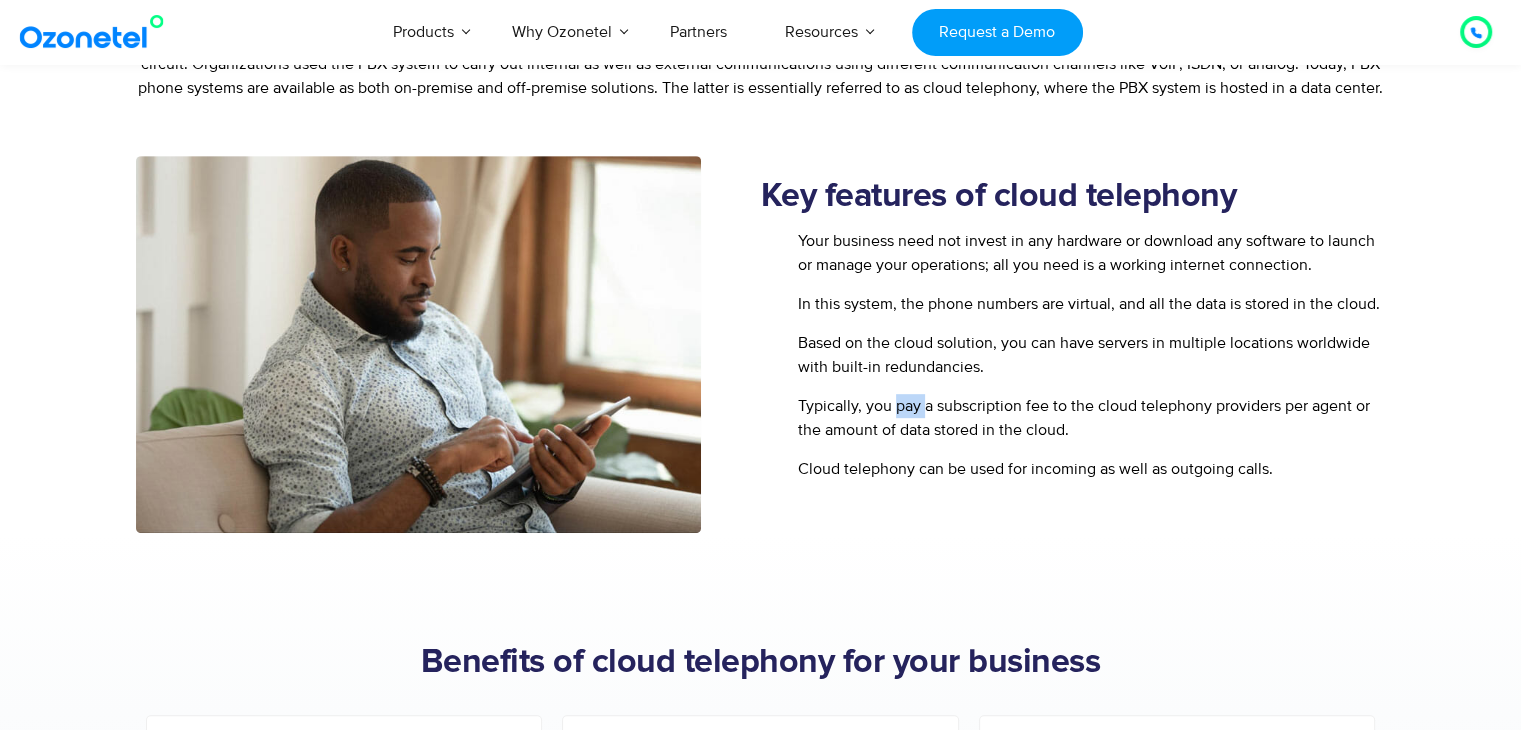 click on "Typically, you pay a subscription fee to the cloud telephony providers per agent or the amount of data stored in the cloud." at bounding box center [1089, 418] 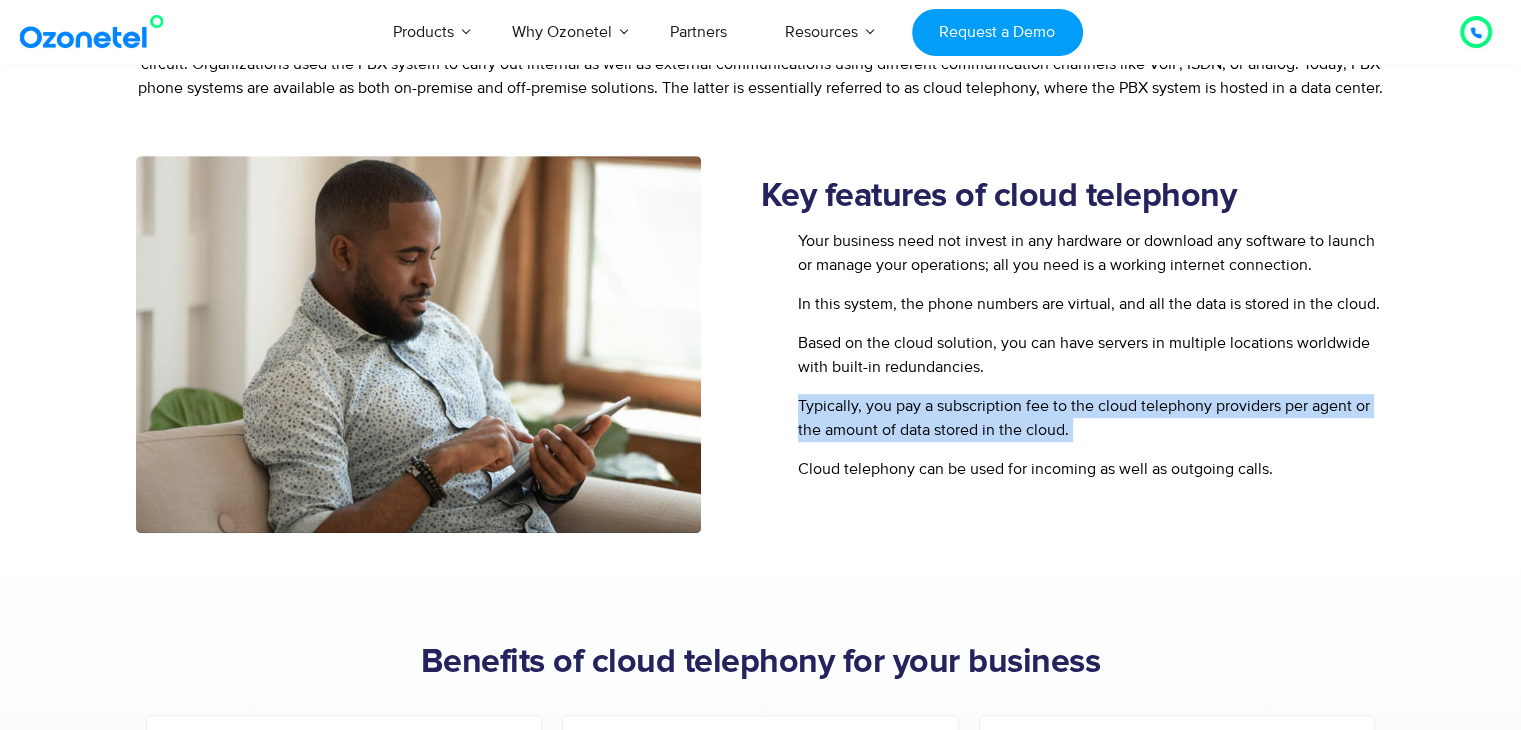 click on "Typically, you pay a subscription fee to the cloud telephony providers per agent or the amount of data stored in the cloud." at bounding box center [1089, 418] 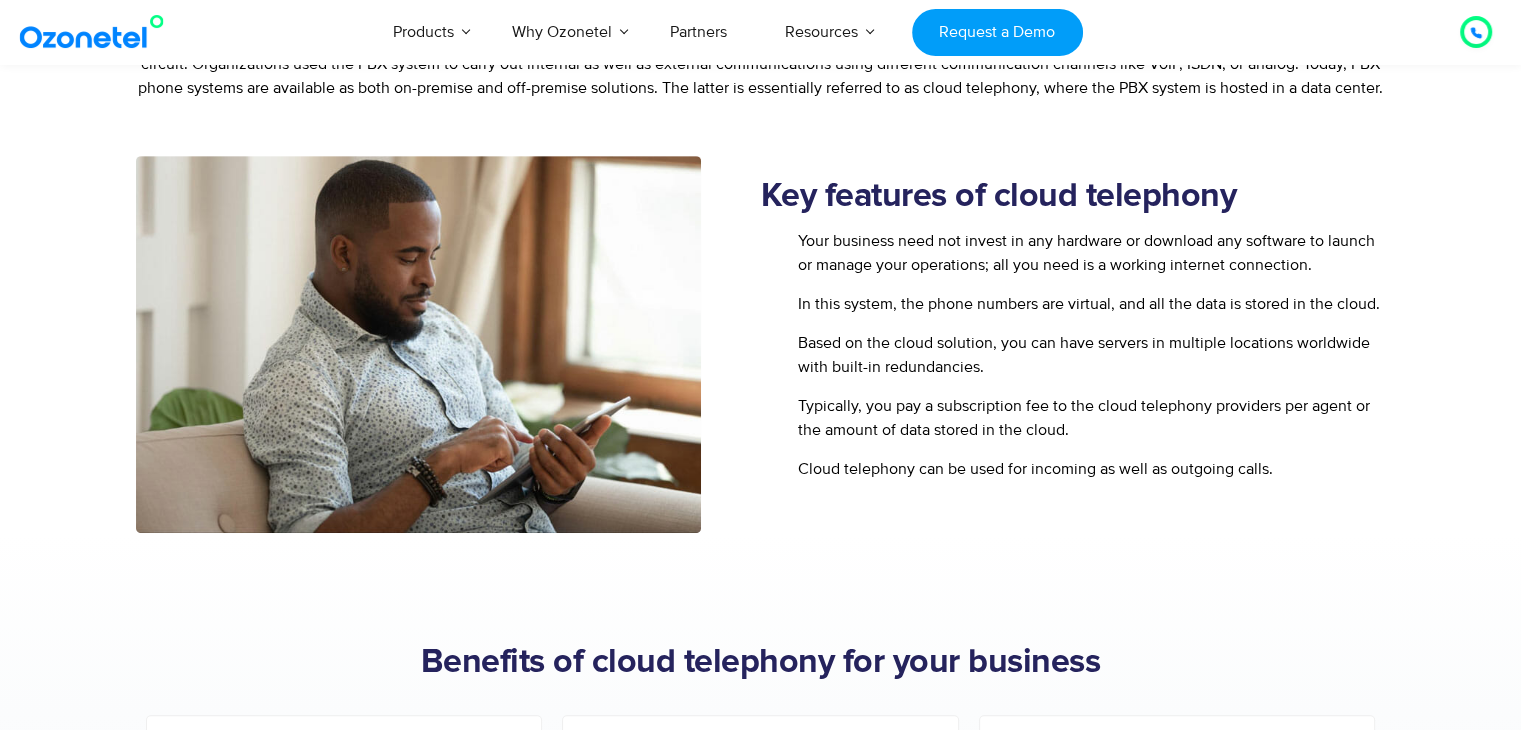 click on "Cloud telephony can be used for incoming as well as outgoing calls." at bounding box center [1033, 469] 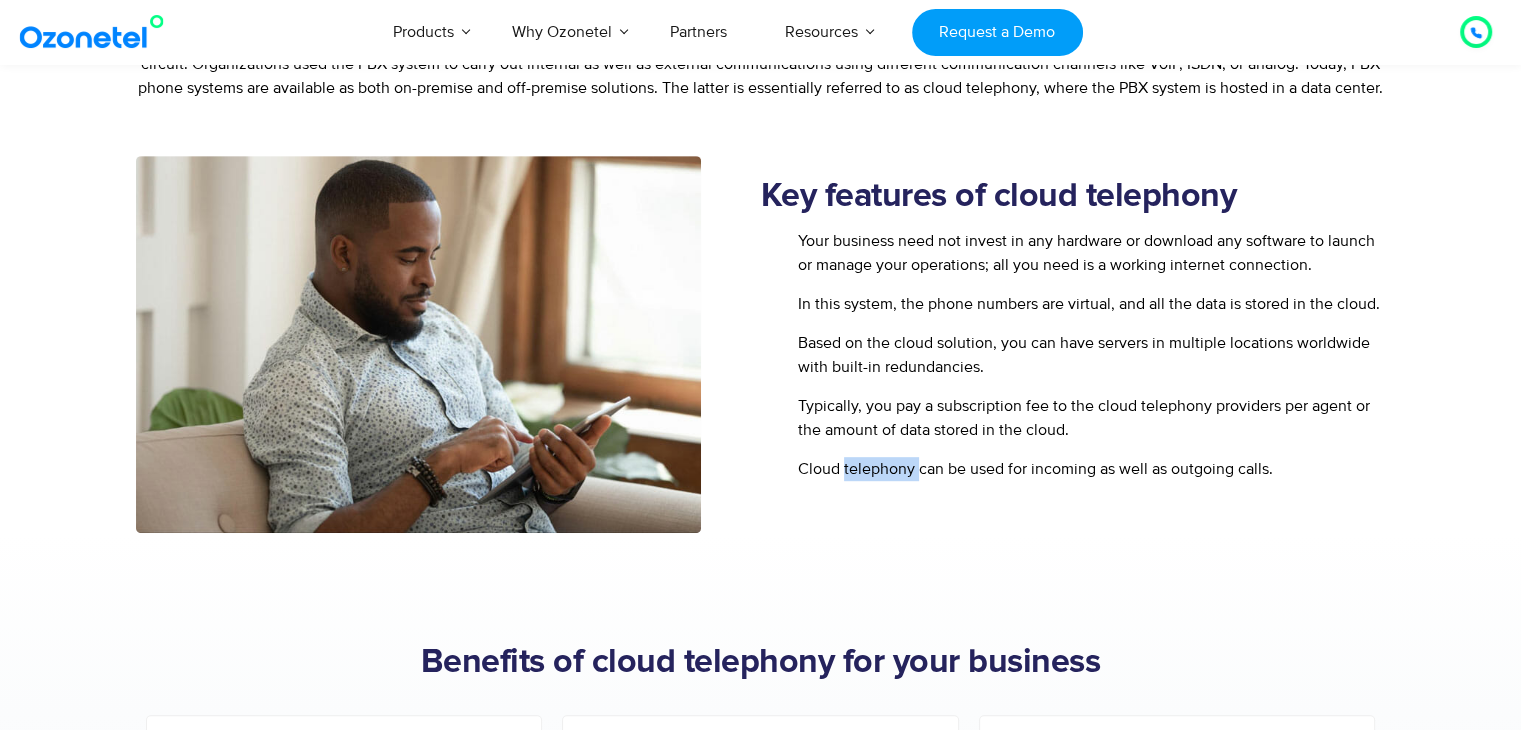 click on "Cloud telephony can be used for incoming as well as outgoing calls." at bounding box center (1033, 469) 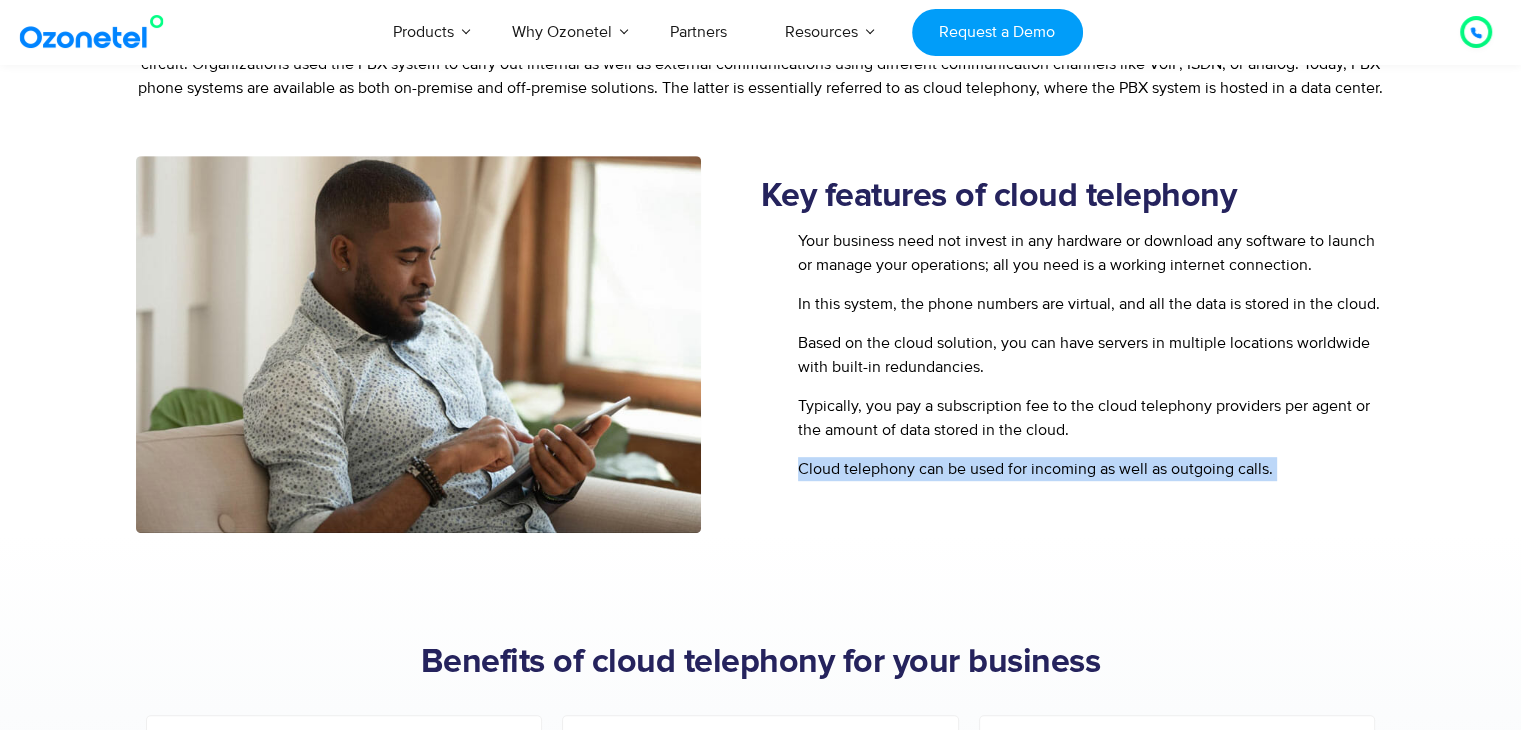 click on "Cloud telephony can be used for incoming as well as outgoing calls." at bounding box center (1033, 469) 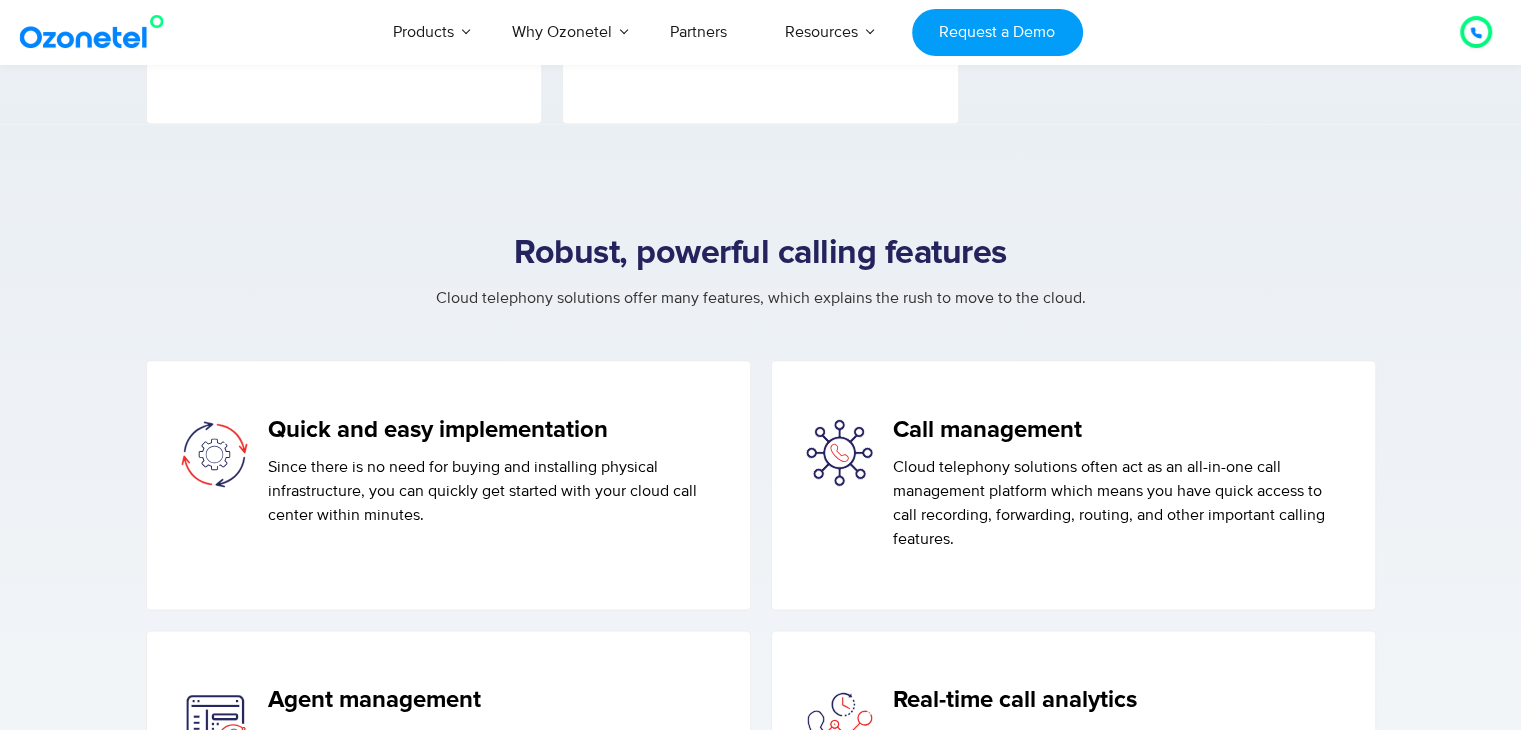 scroll, scrollTop: 2300, scrollLeft: 0, axis: vertical 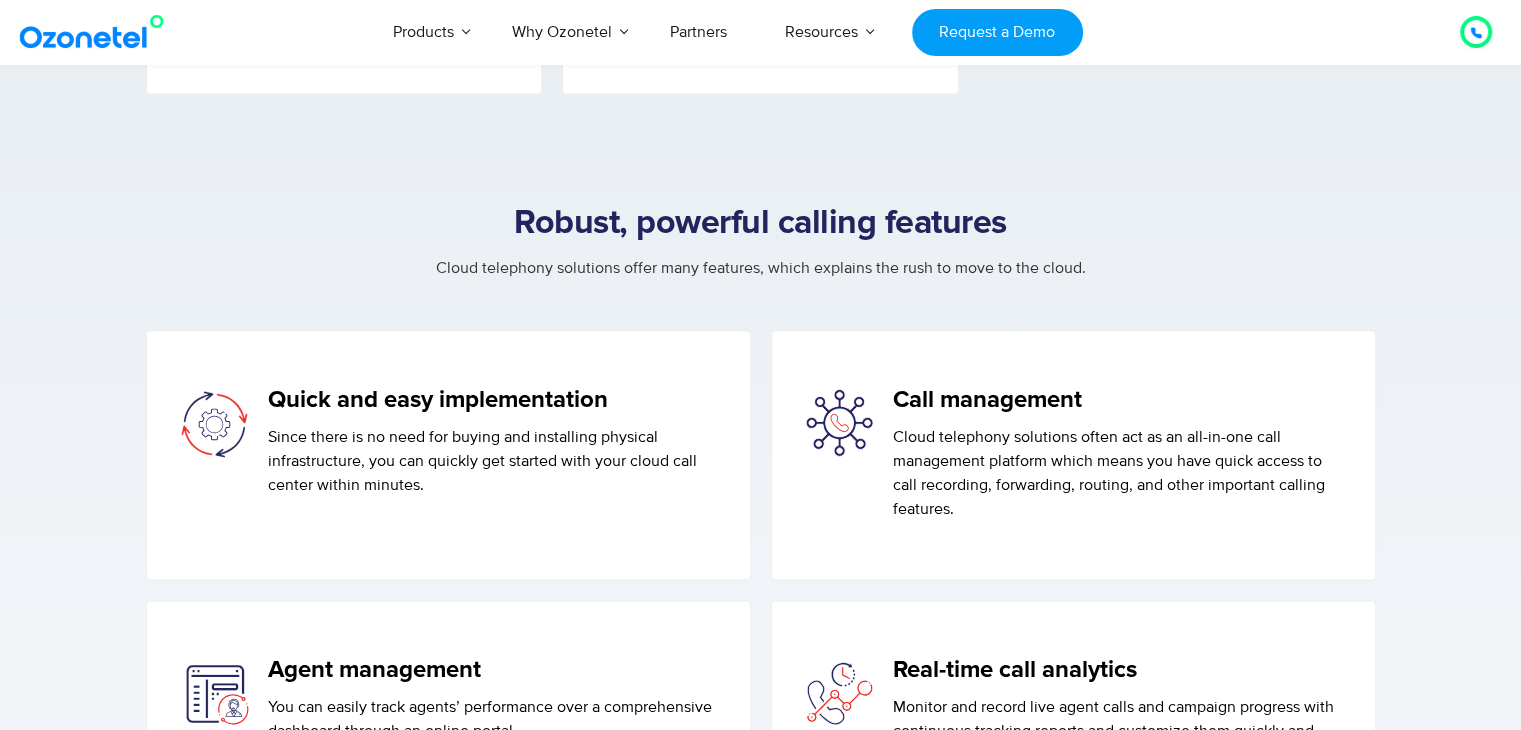 click on "Cloud telephony solutions offer many features, which explains the rush to move to the cloud." at bounding box center (761, 283) 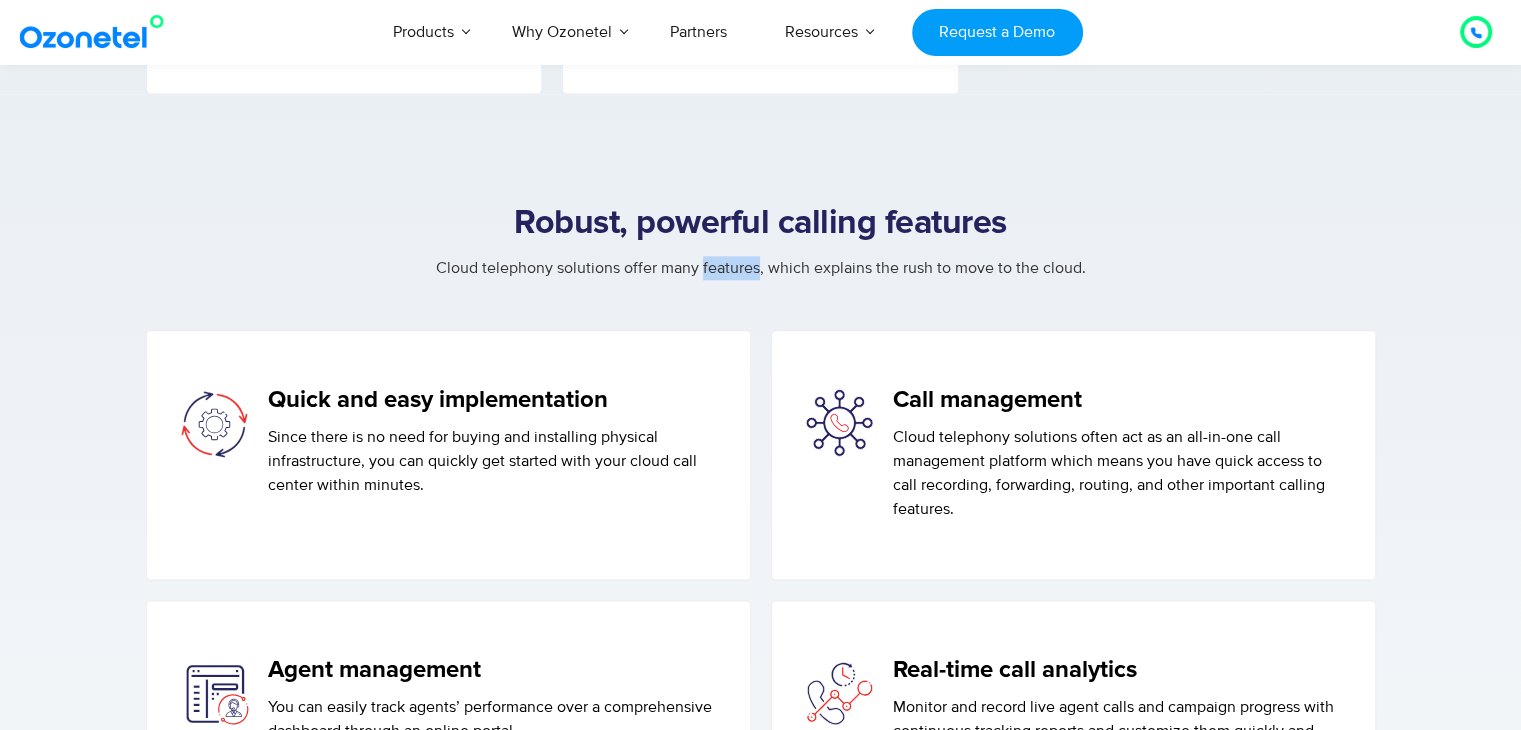 click on "Cloud telephony solutions offer many features, which explains the rush to move to the cloud." at bounding box center [761, 283] 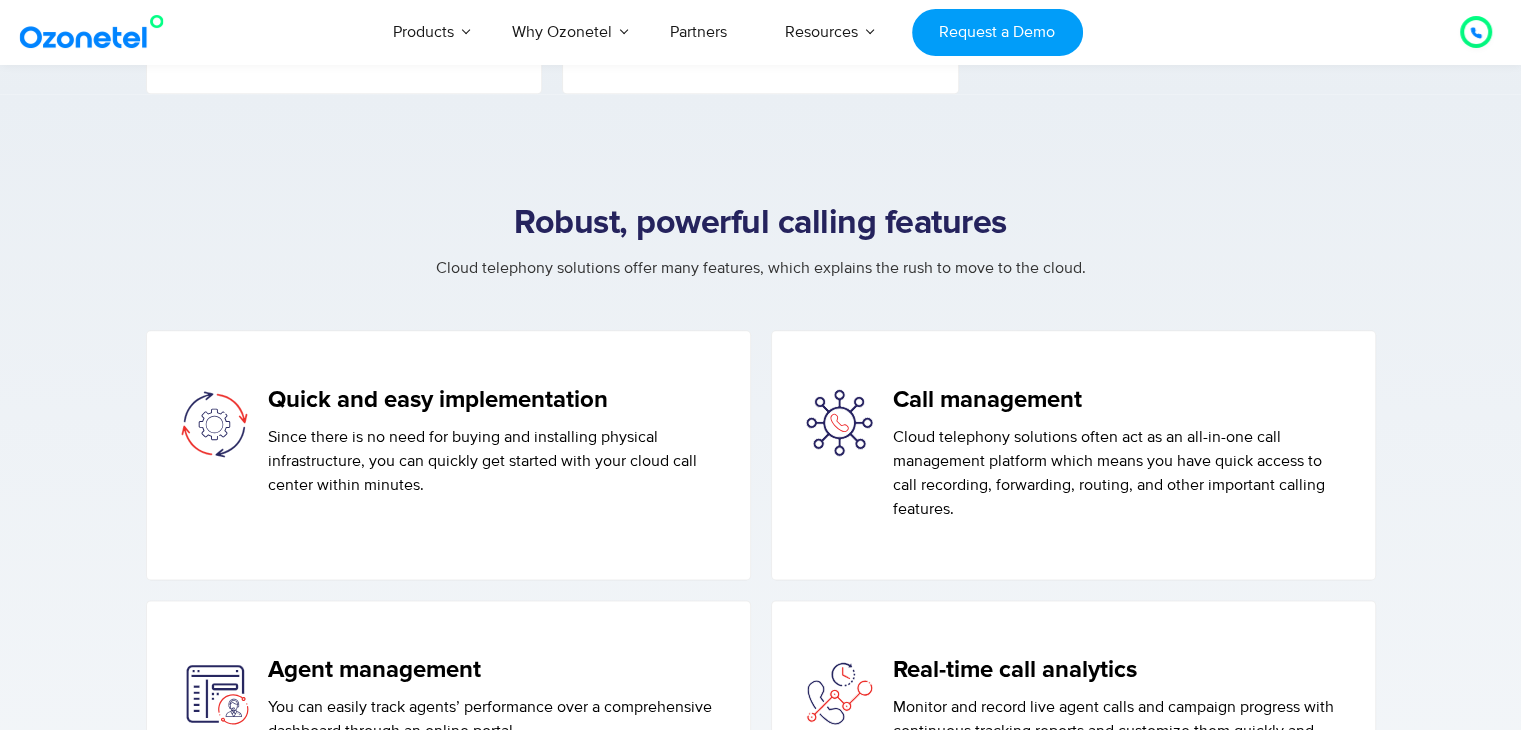 click on "Cloud telephony solutions offer many features, which explains the rush to move to the cloud." at bounding box center (761, 283) 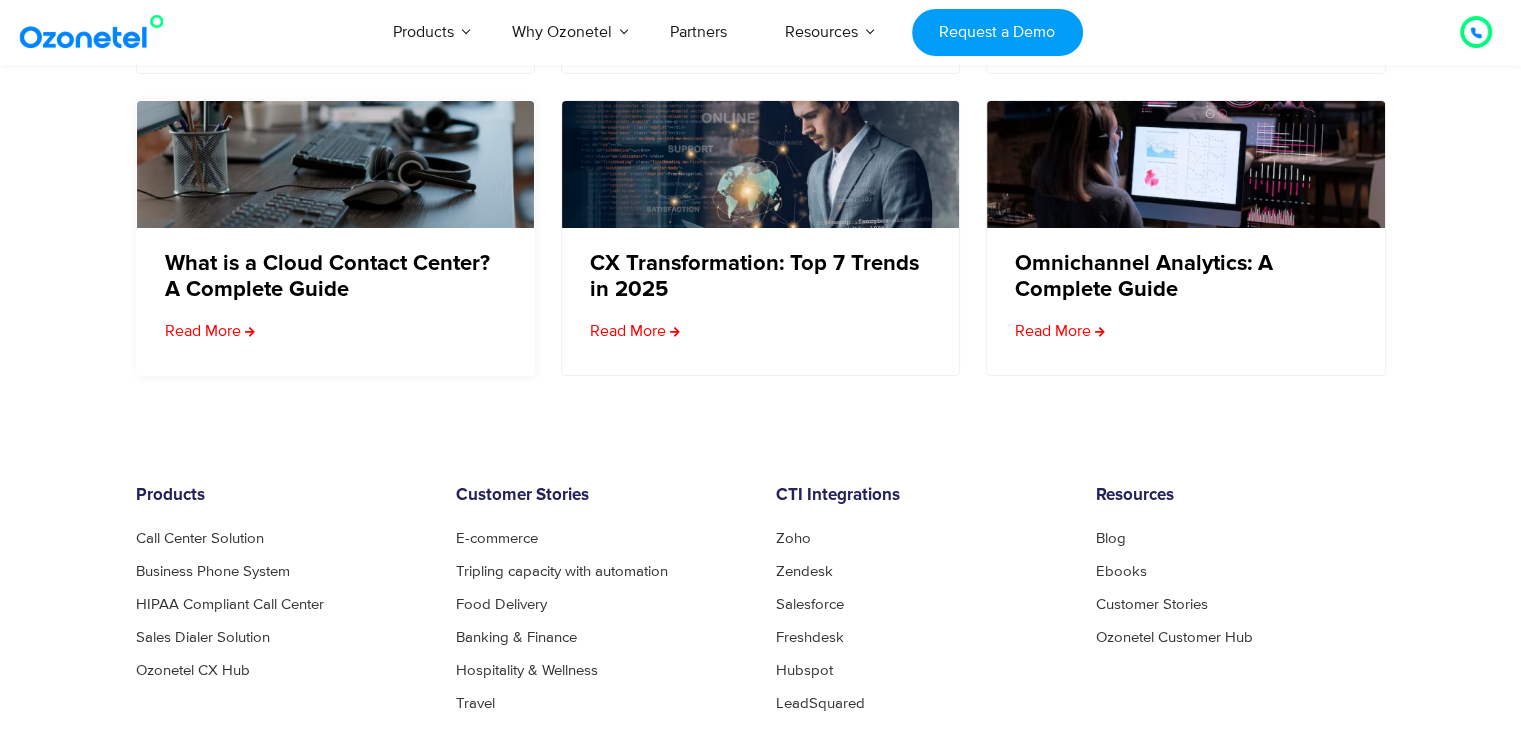 scroll, scrollTop: 8101, scrollLeft: 0, axis: vertical 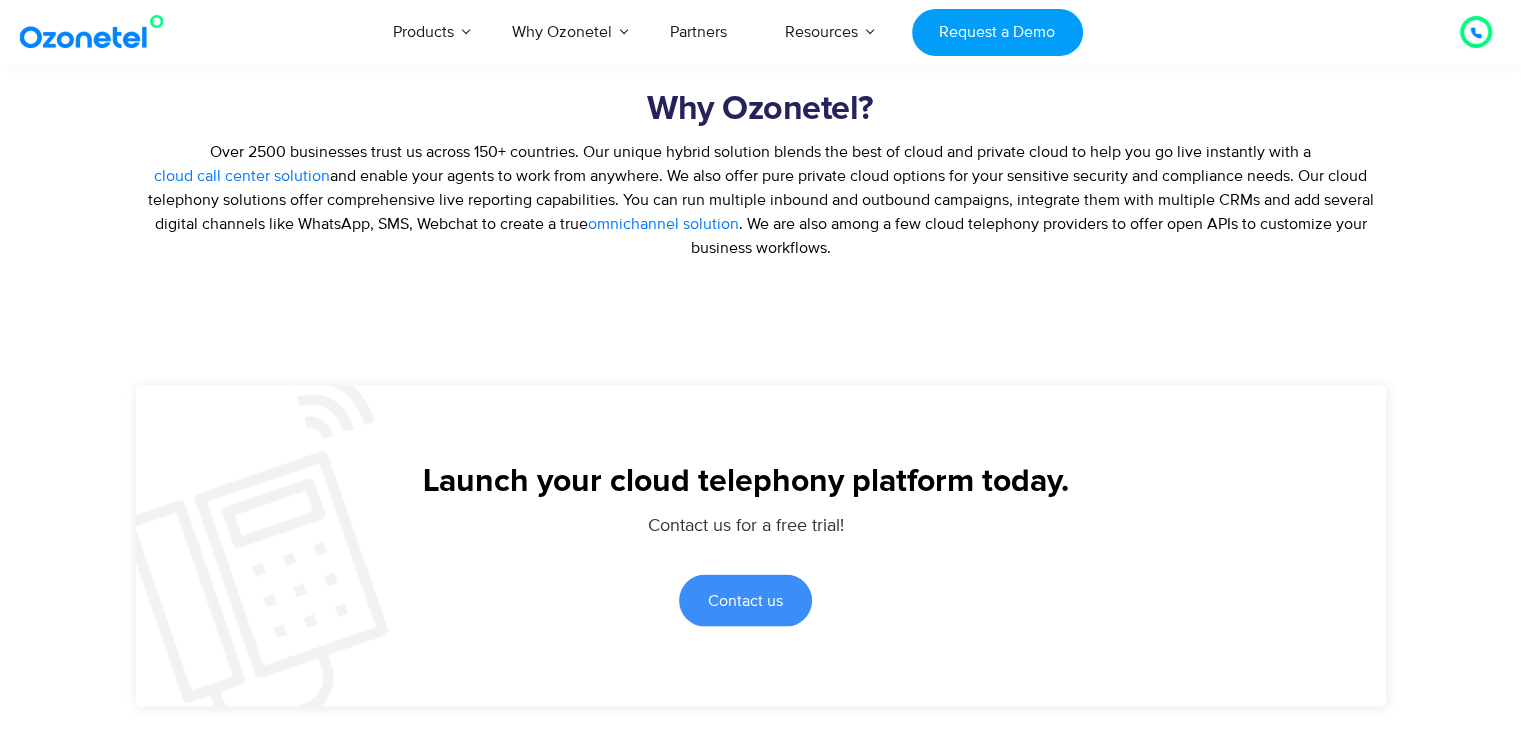 click on "Over 2500 businesses trust us across 150+ countries. Our unique hybrid solution blends the best of cloud and private cloud to help you go live instantly with a" at bounding box center (760, 152) 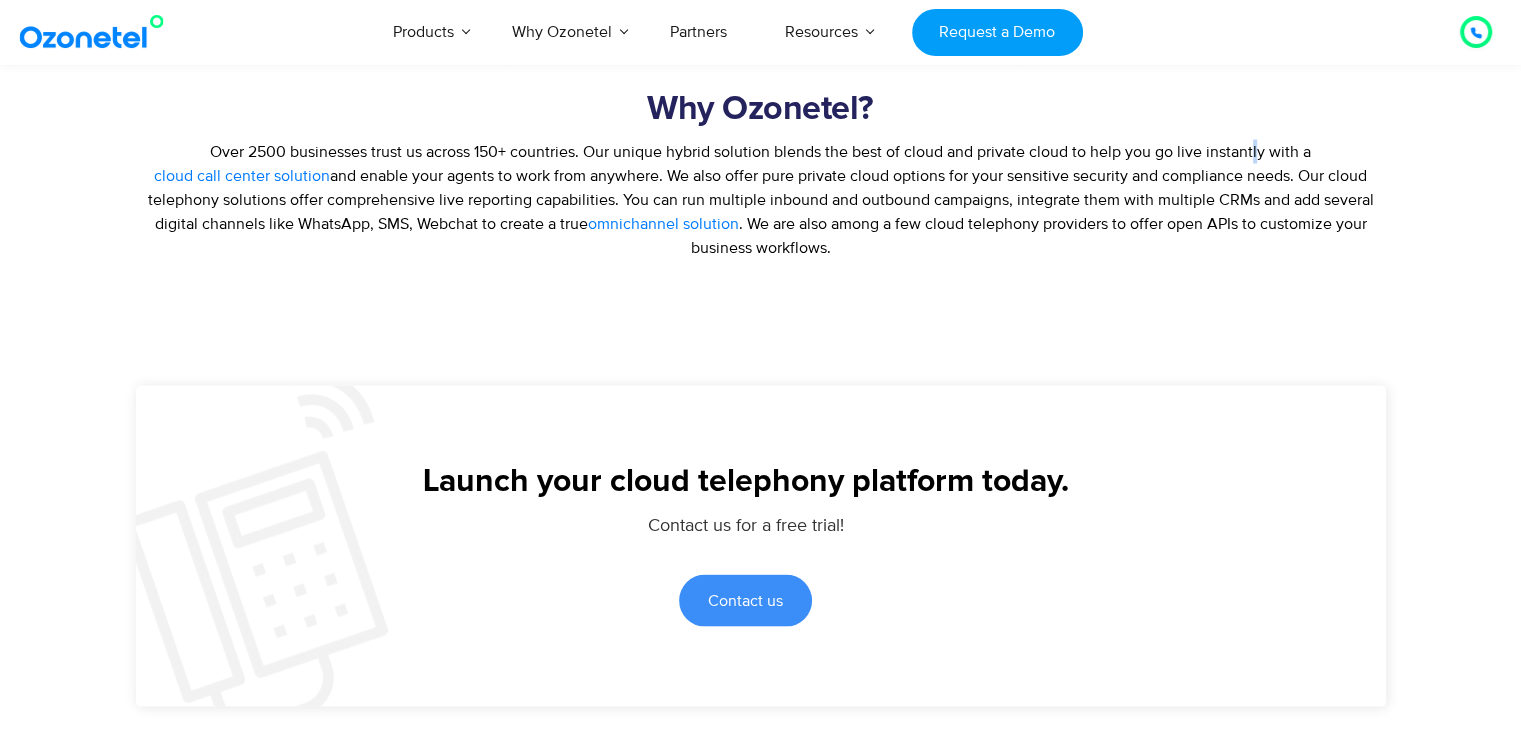 click on "Over 2500 businesses trust us across 150+ countries. Our unique hybrid solution blends the best of cloud and private cloud to help you go live instantly with a" at bounding box center [760, 152] 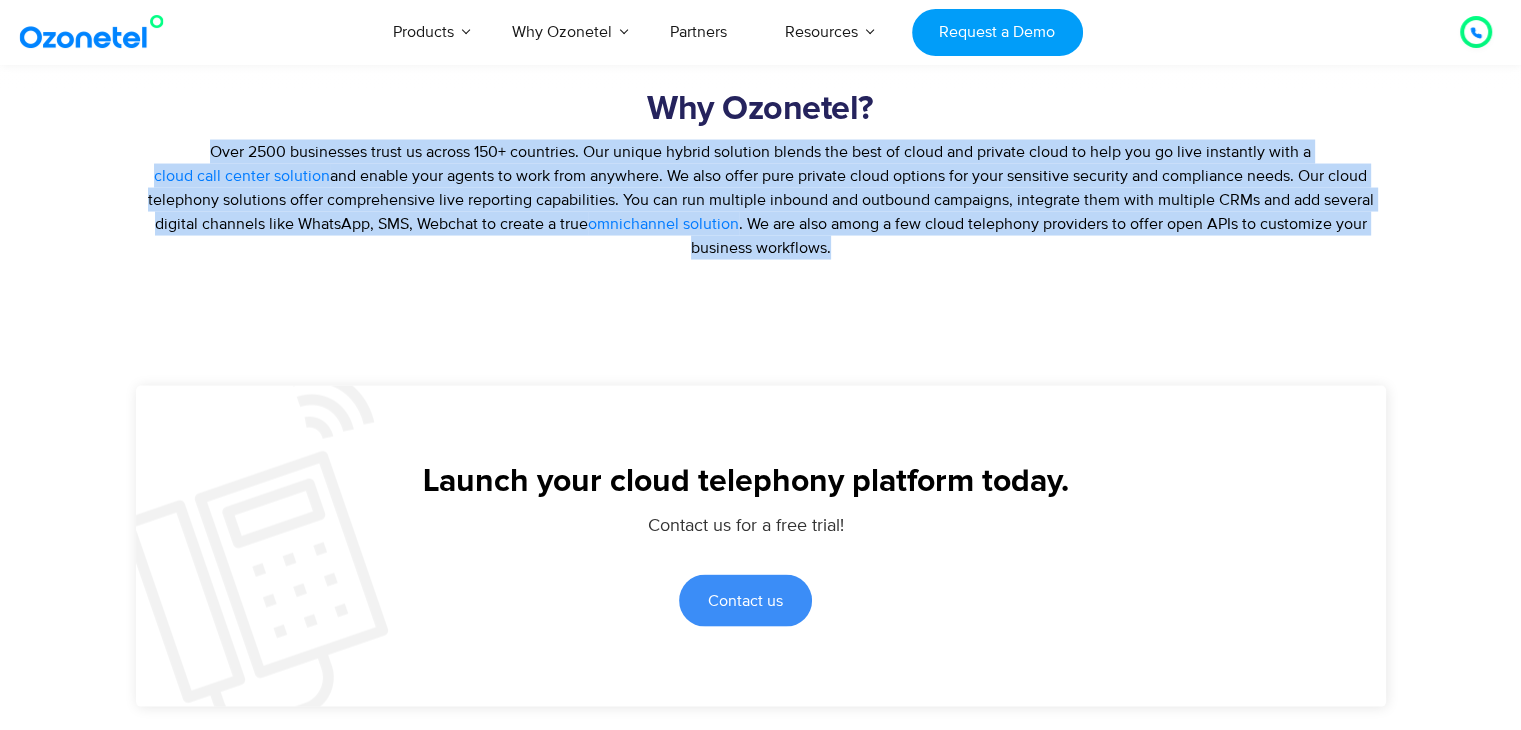 click on "Over 2500 businesses trust us across 150+ countries. Our unique hybrid solution blends the best of cloud and private cloud to help you go live instantly with a" at bounding box center [760, 152] 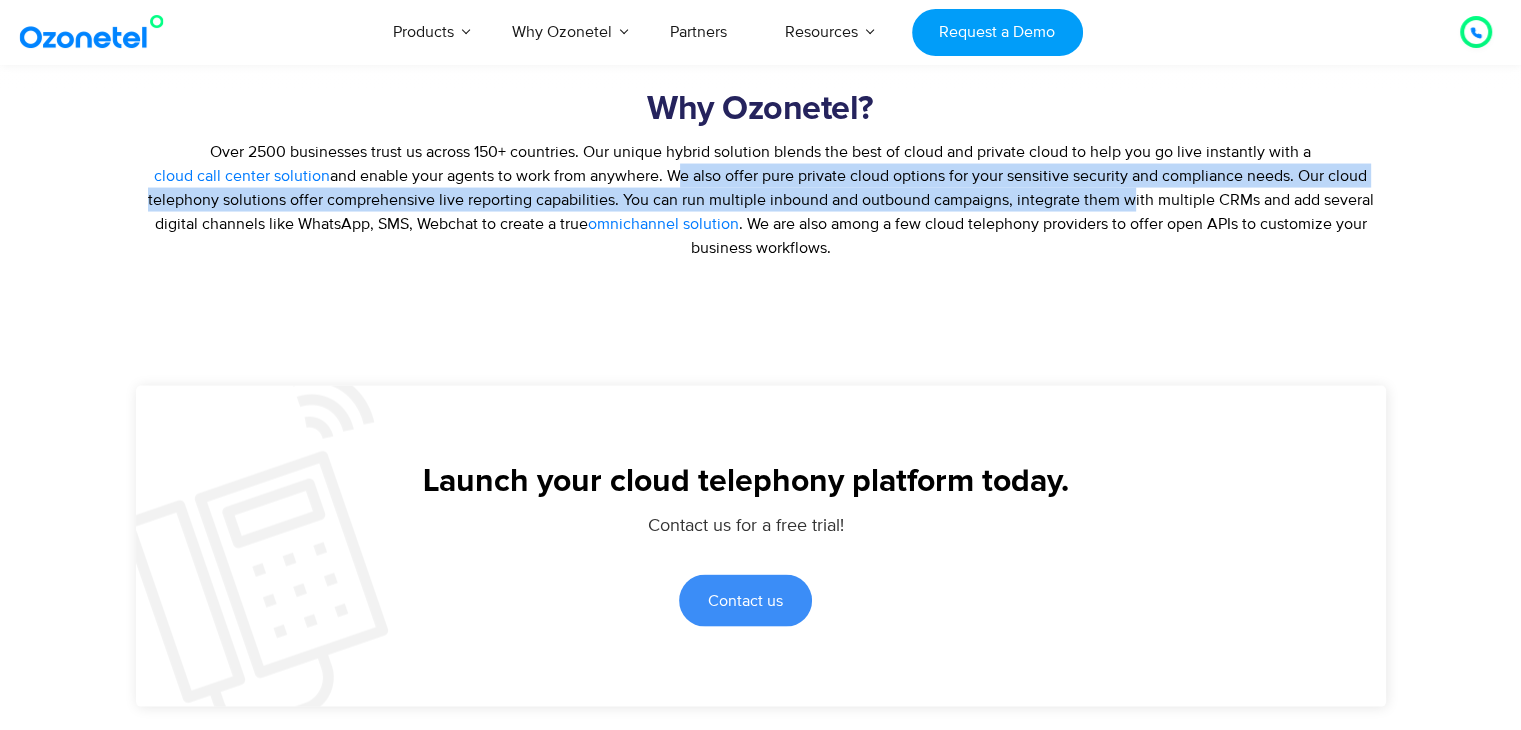 drag, startPoint x: 668, startPoint y: 205, endPoint x: 1121, endPoint y: 220, distance: 453.2483 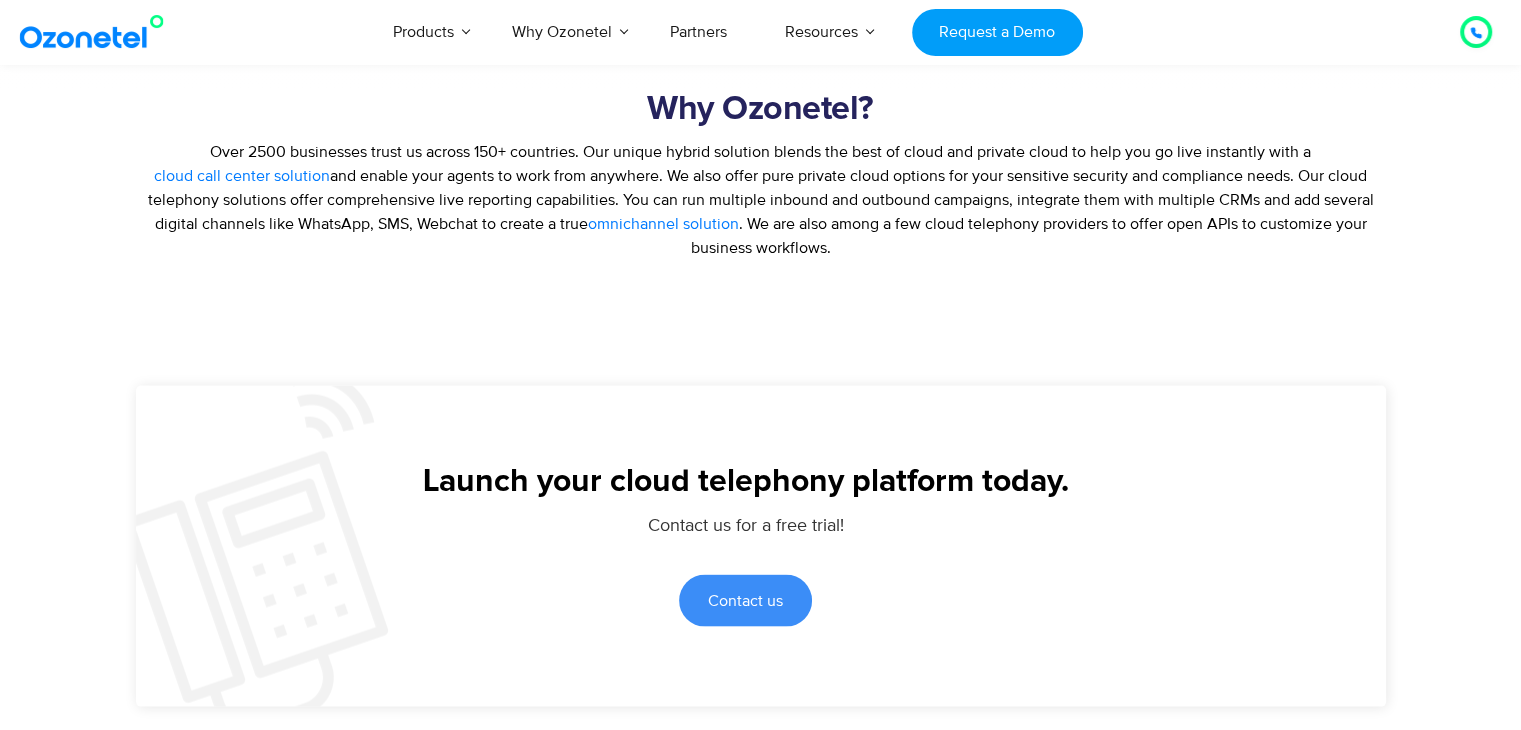 click on ". We are also among a few cloud telephony providers to offer open APIs to customize your business workflows." at bounding box center [1029, 236] 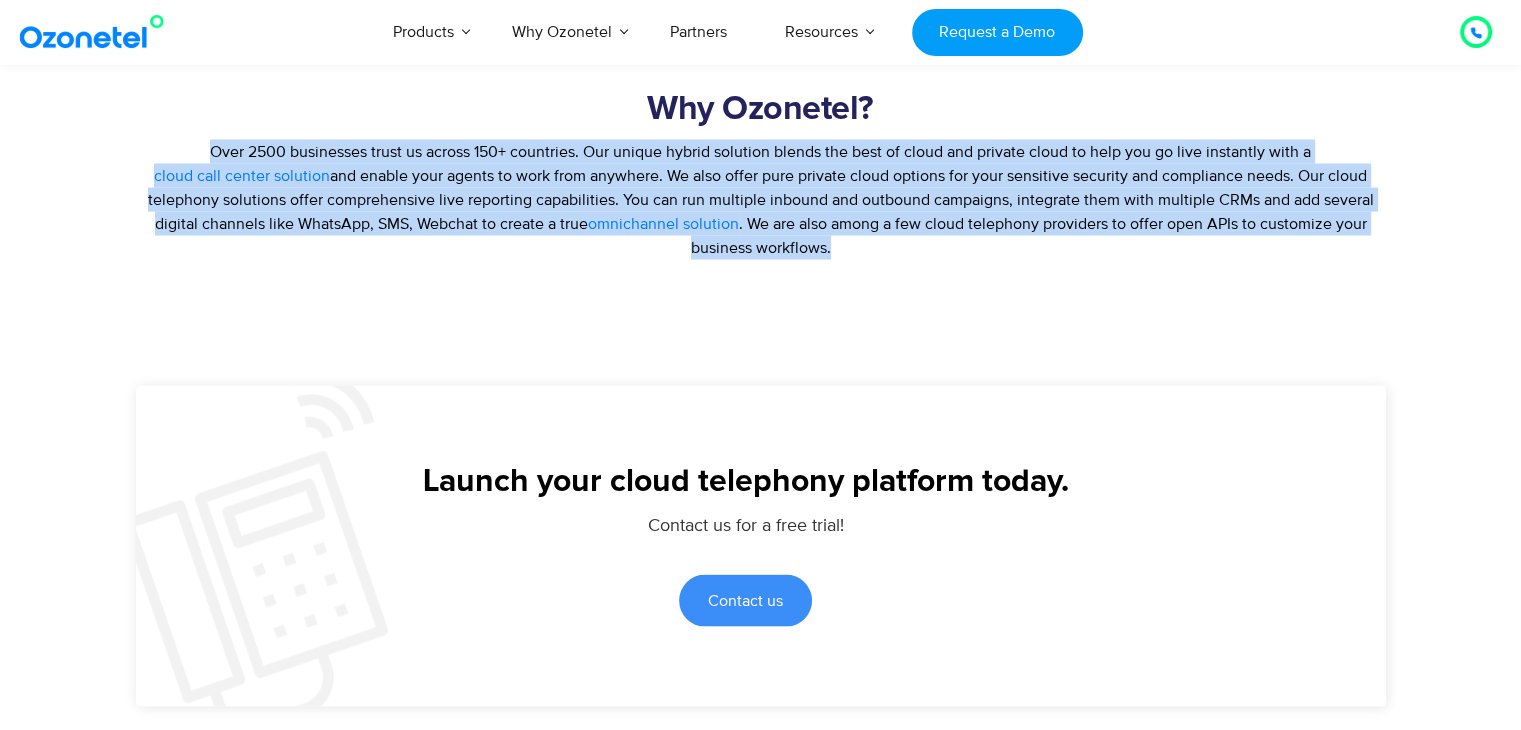 drag, startPoint x: 824, startPoint y: 284, endPoint x: 193, endPoint y: 174, distance: 640.5162 